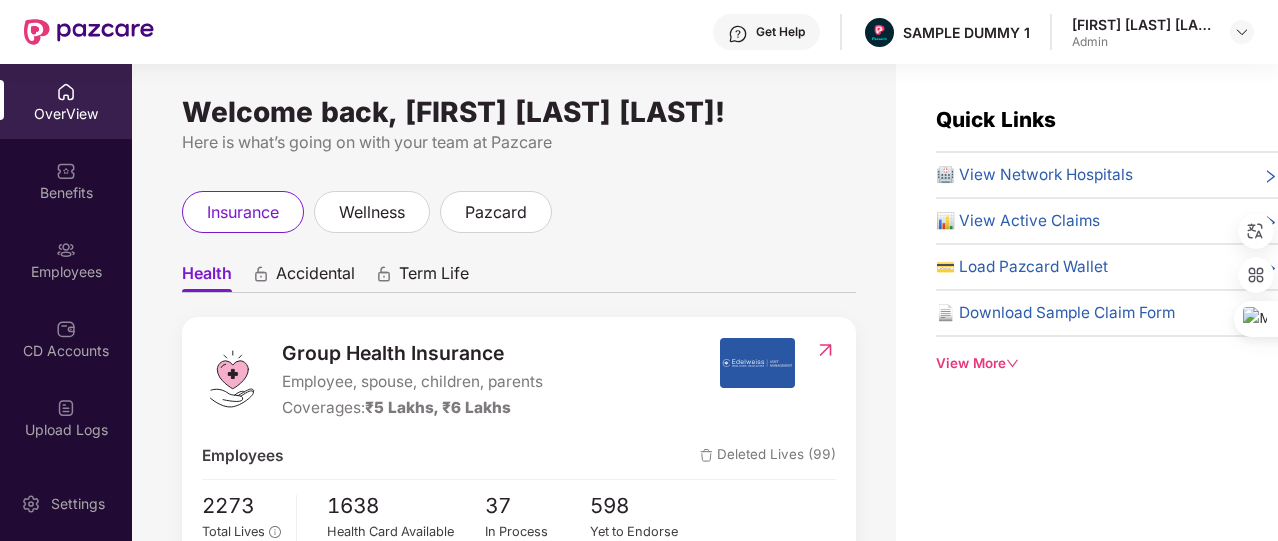 scroll, scrollTop: 0, scrollLeft: 0, axis: both 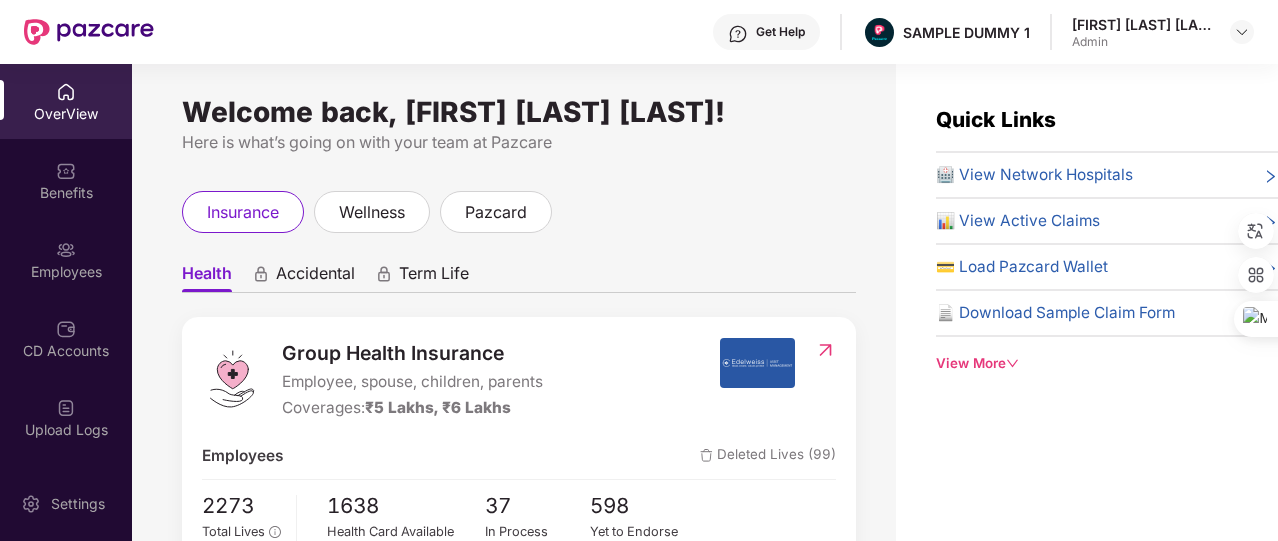 click on "View More" at bounding box center (1107, 363) 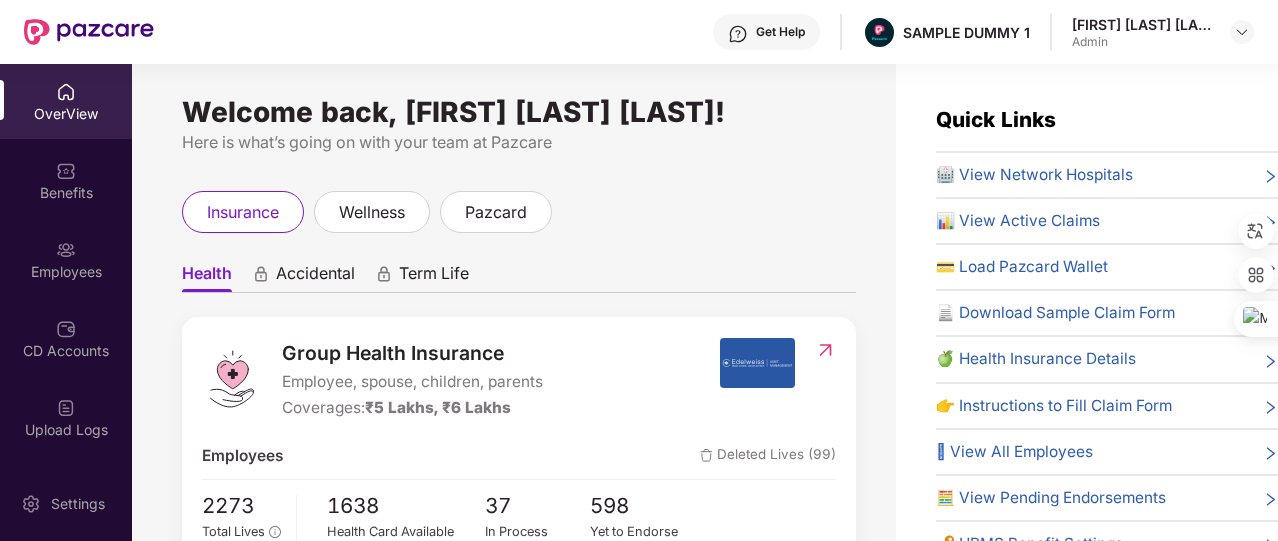 scroll, scrollTop: 84, scrollLeft: 0, axis: vertical 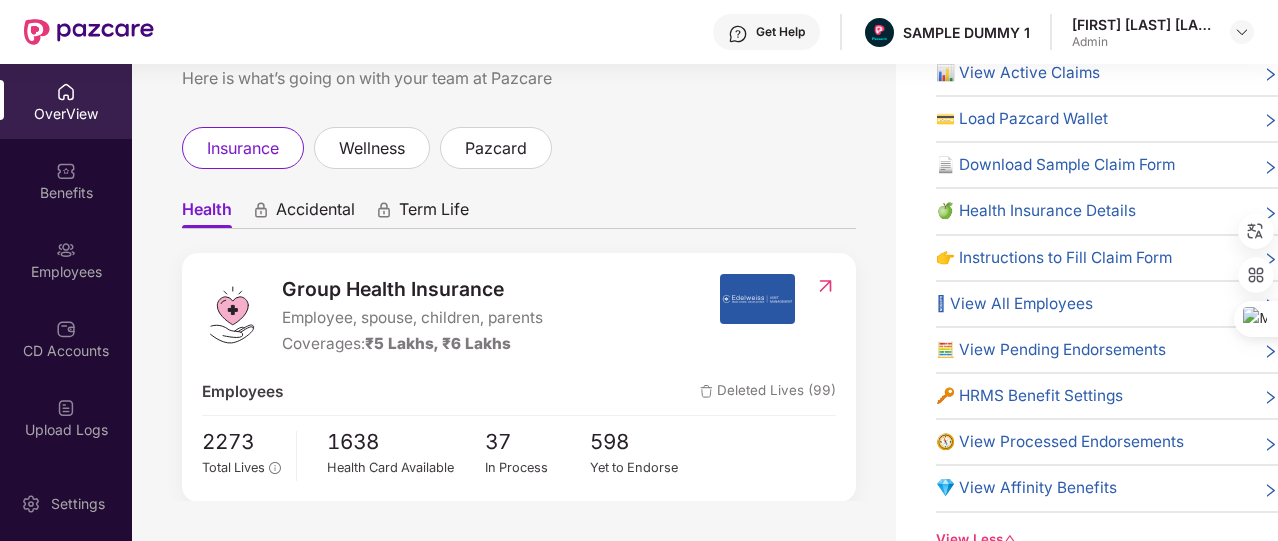 click on "🔑 HRMS Benefit Settings" at bounding box center (1029, 396) 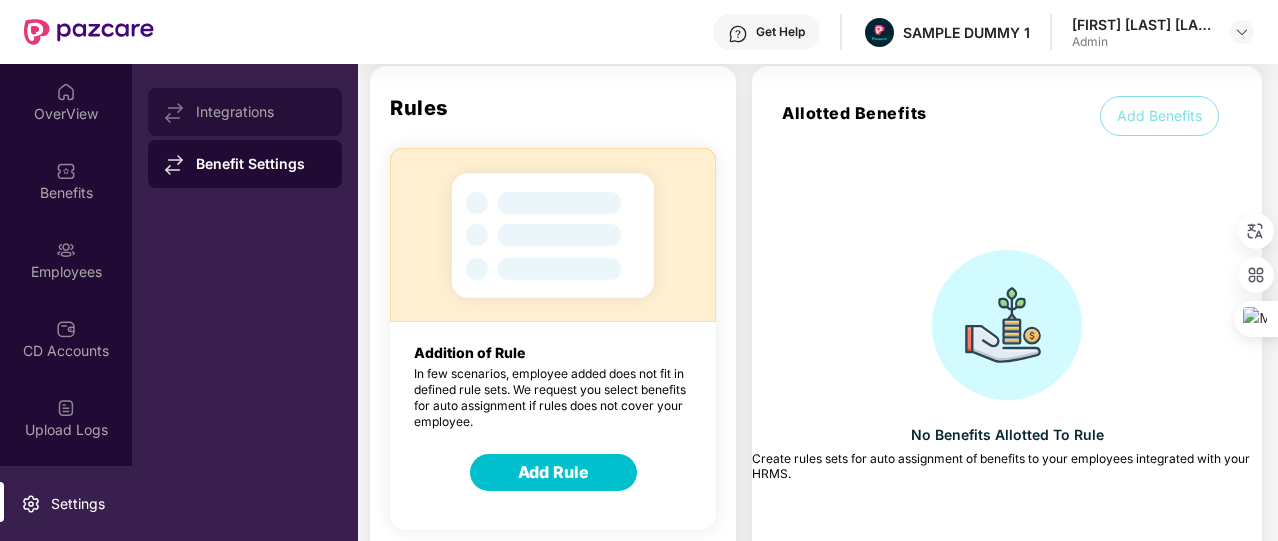 click on "Integrations" at bounding box center (261, 112) 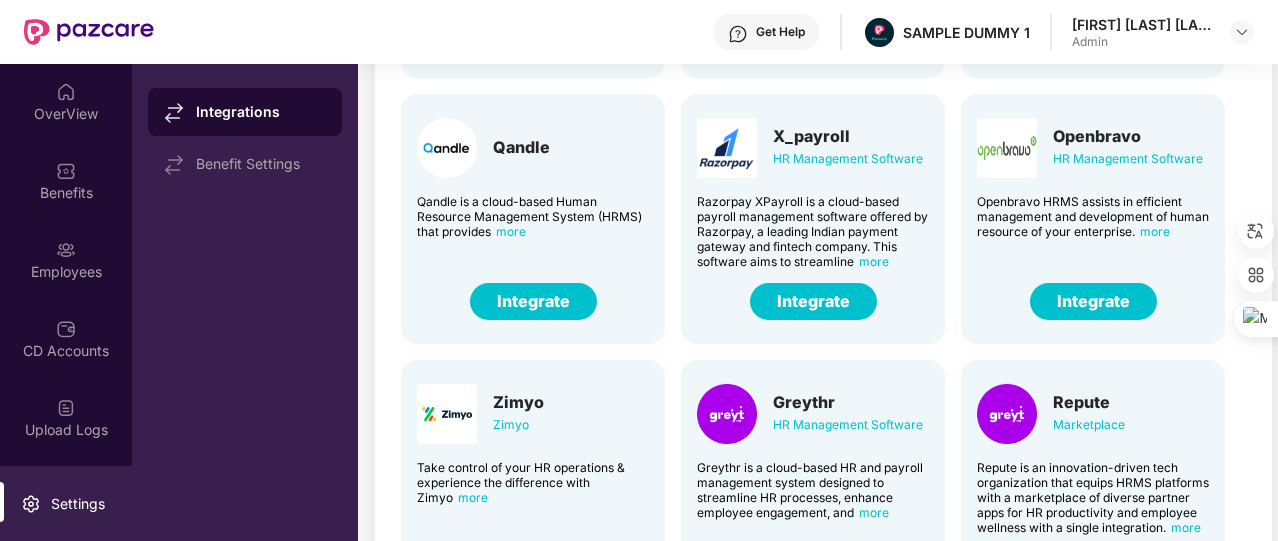 scroll, scrollTop: 494, scrollLeft: 0, axis: vertical 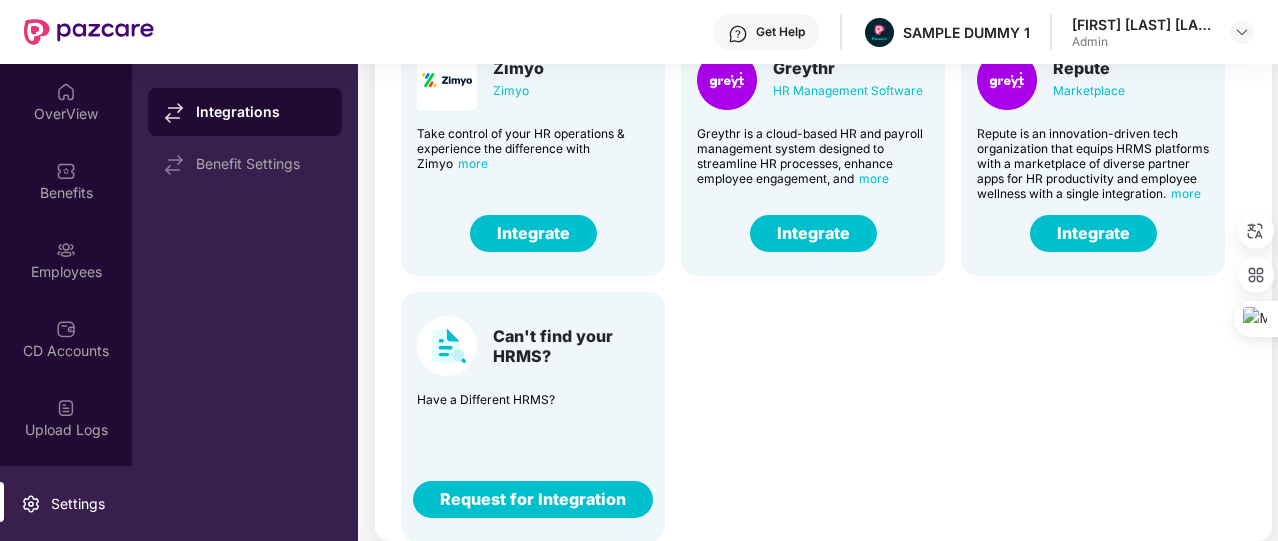 click on "Request for Integration" at bounding box center [533, 499] 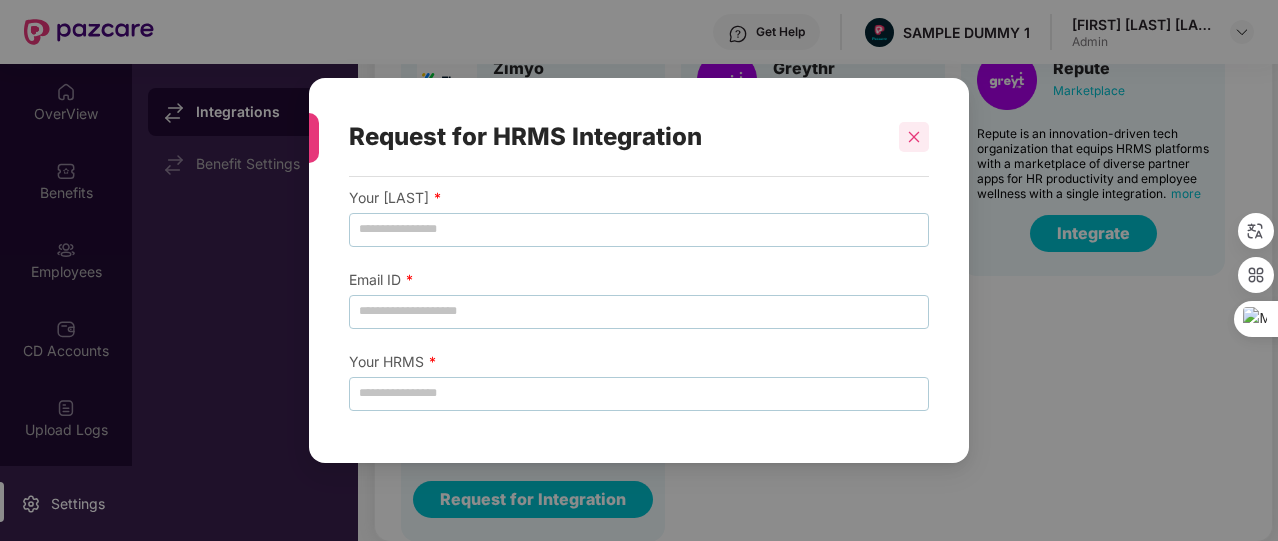 click at bounding box center [914, 137] 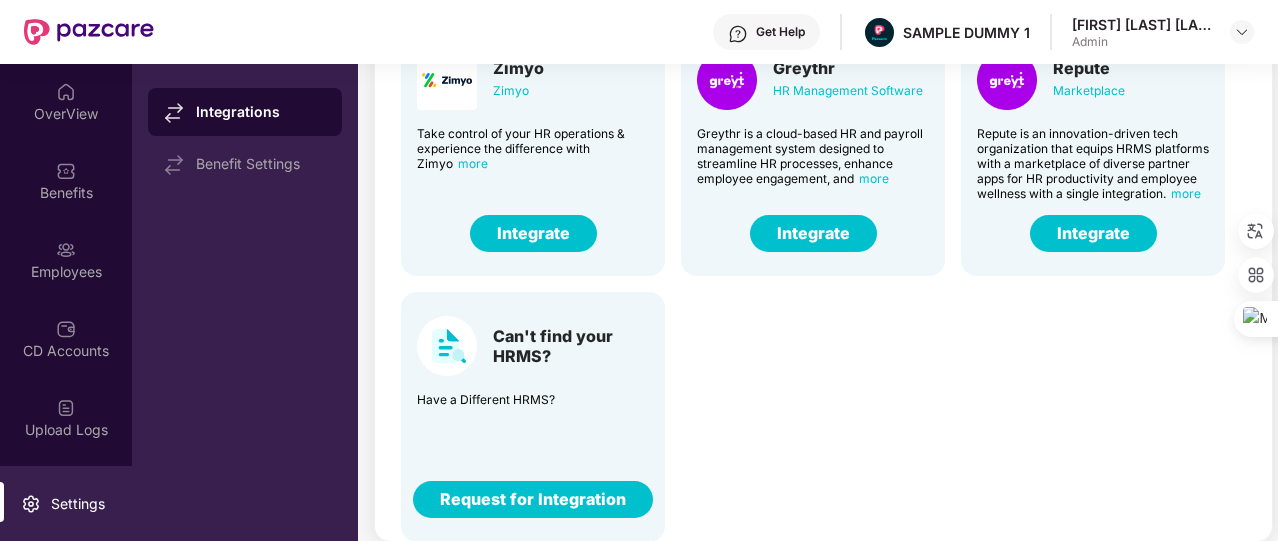 scroll, scrollTop: 138, scrollLeft: 0, axis: vertical 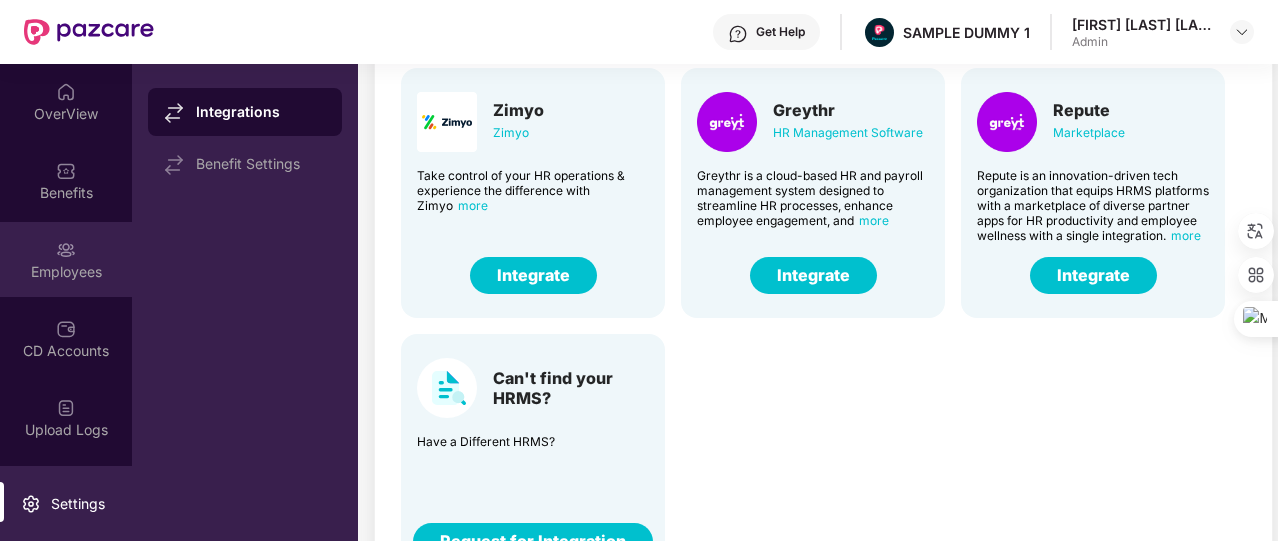 click on "Employees" at bounding box center [66, 259] 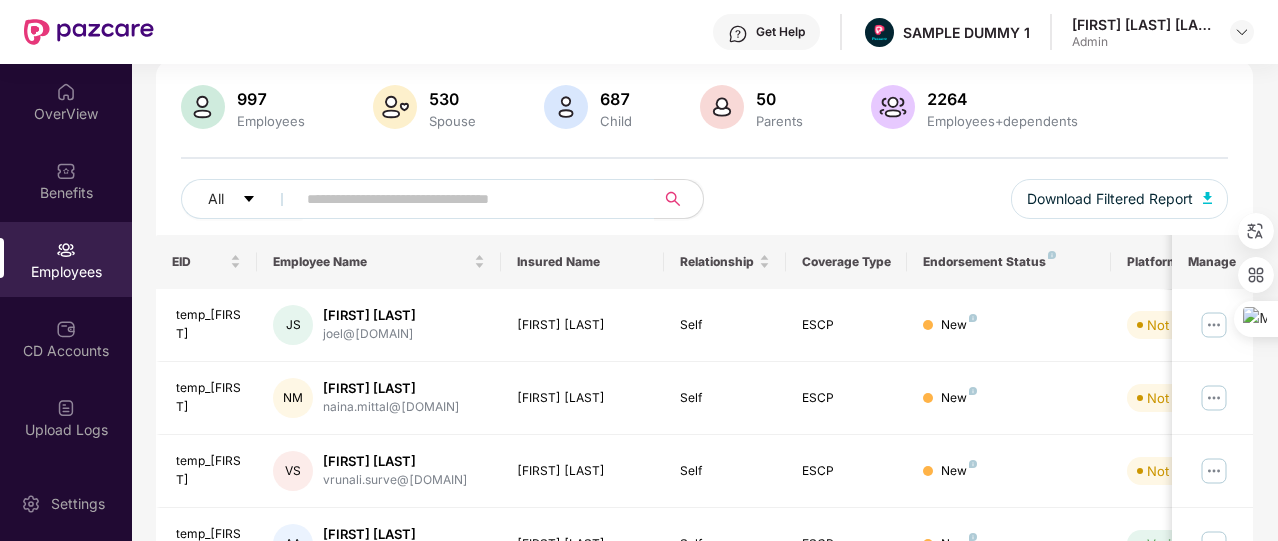 scroll, scrollTop: 0, scrollLeft: 0, axis: both 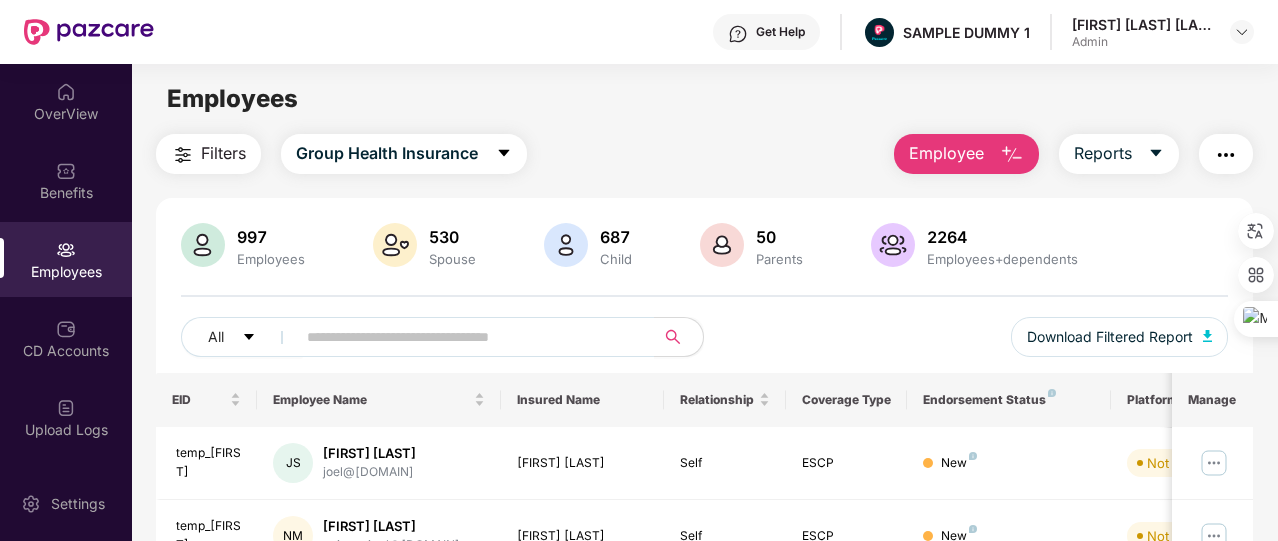 click at bounding box center (1012, 155) 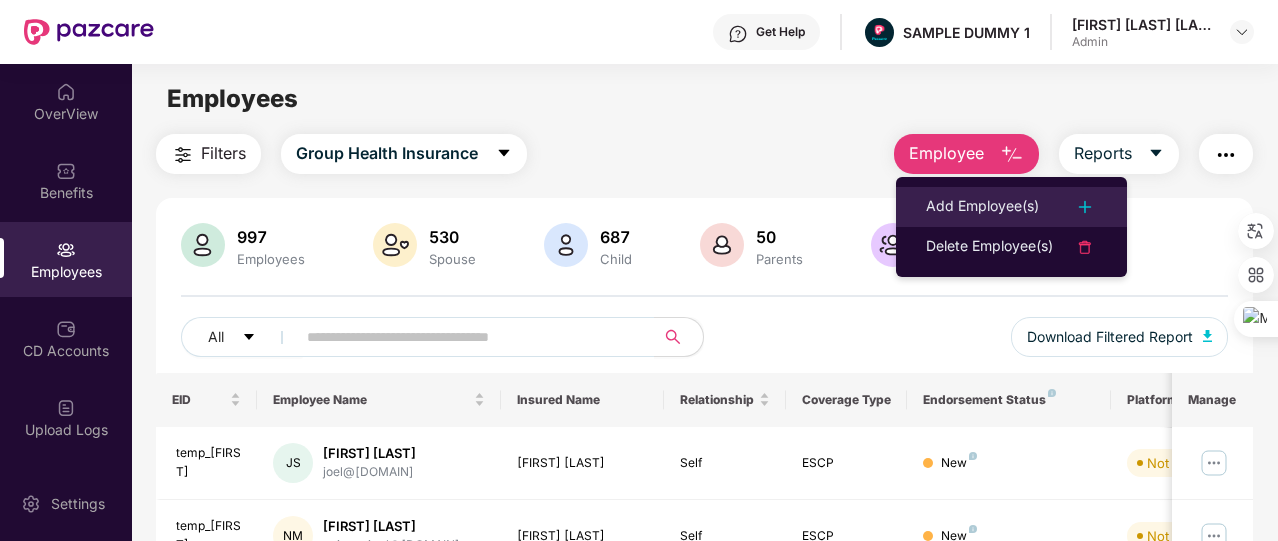 click on "Add Employee(s)" at bounding box center (982, 207) 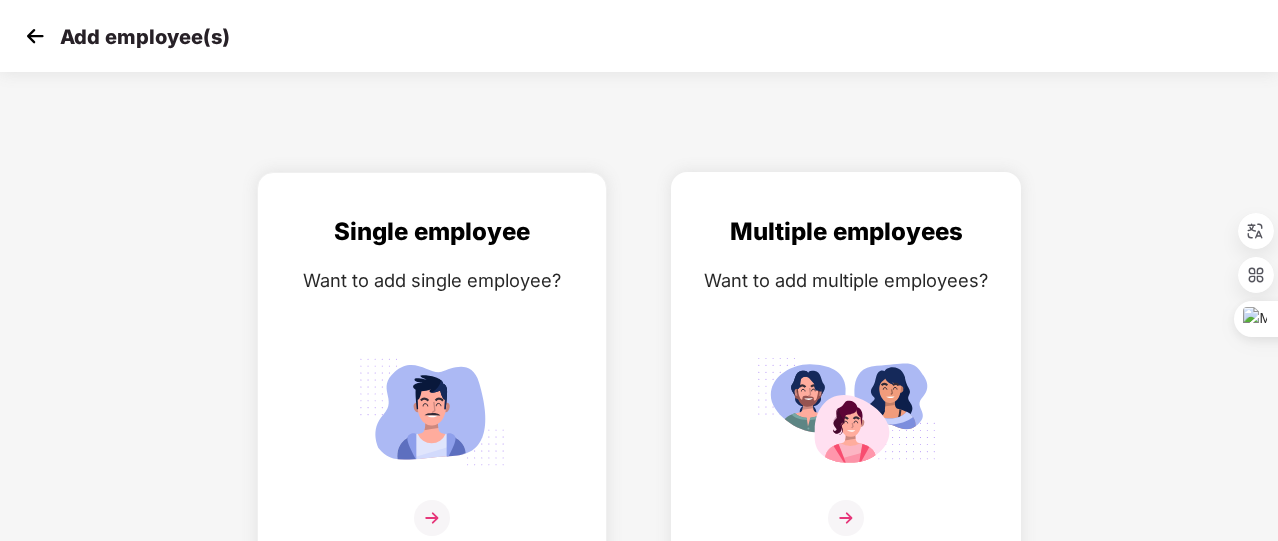 click on "Multiple employees Want to add multiple employees?" at bounding box center (846, 387) 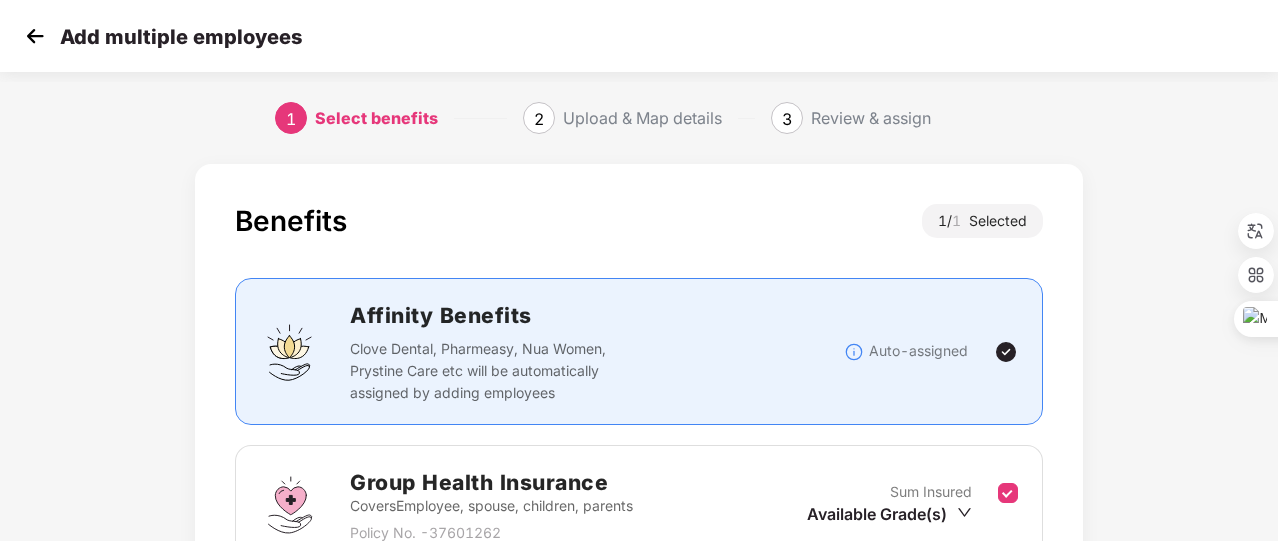 scroll, scrollTop: 224, scrollLeft: 0, axis: vertical 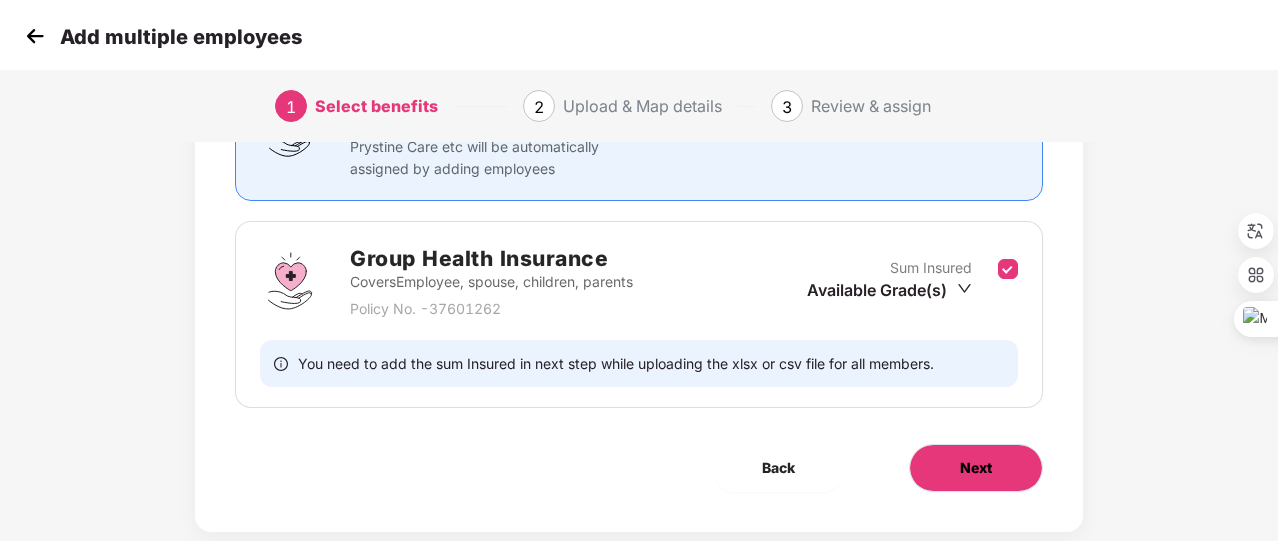 click on "Next" at bounding box center [976, 468] 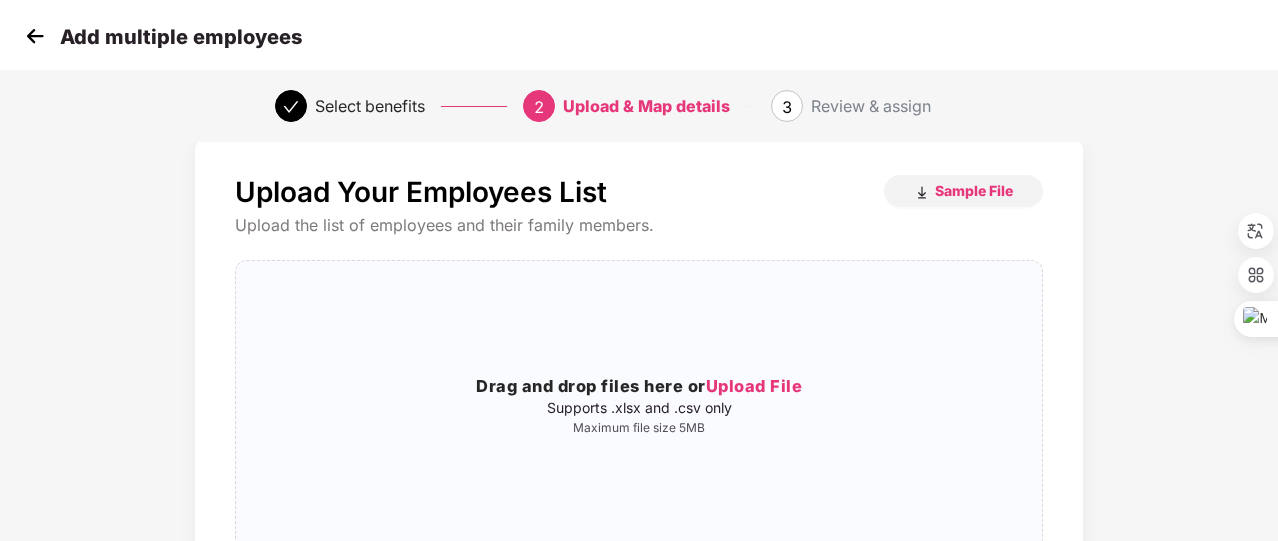scroll, scrollTop: 87, scrollLeft: 0, axis: vertical 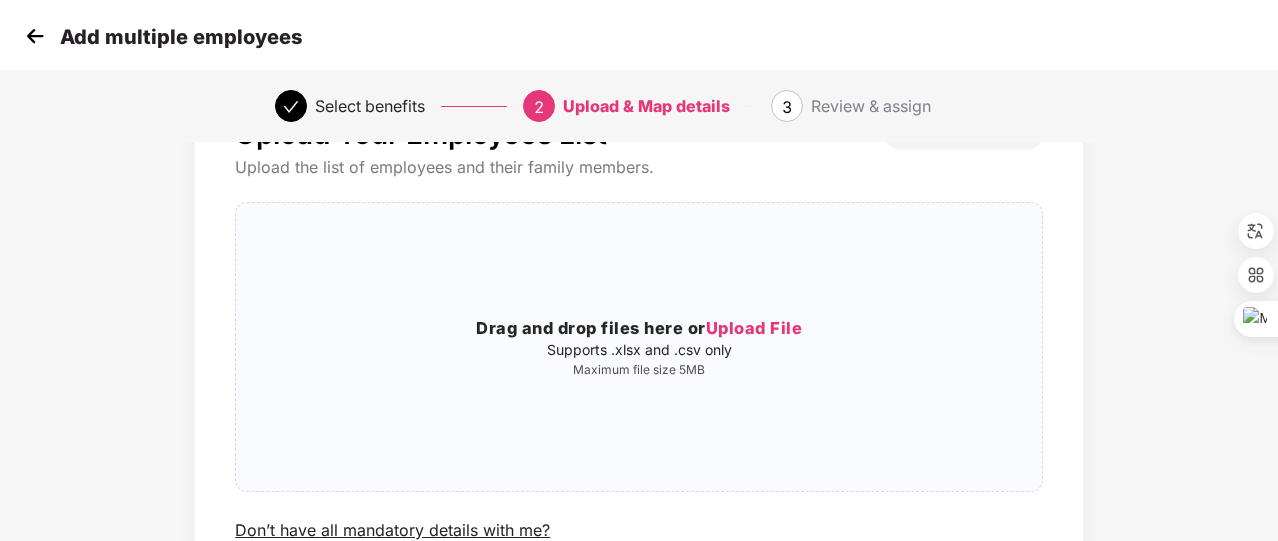 click at bounding box center (35, 36) 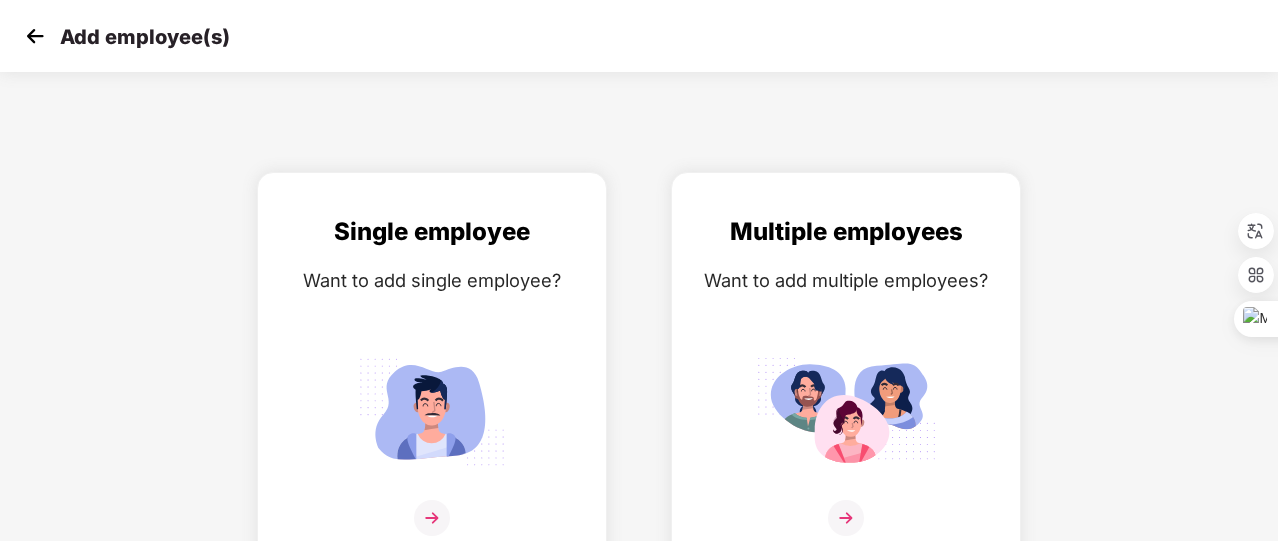 click at bounding box center (35, 36) 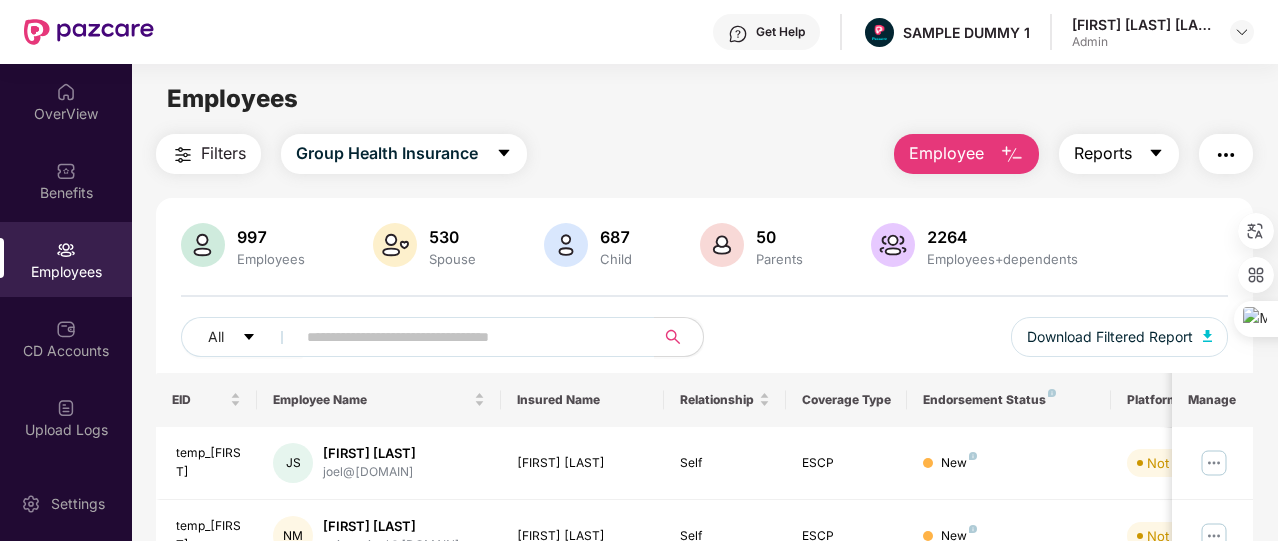 click on "Reports" at bounding box center (1103, 153) 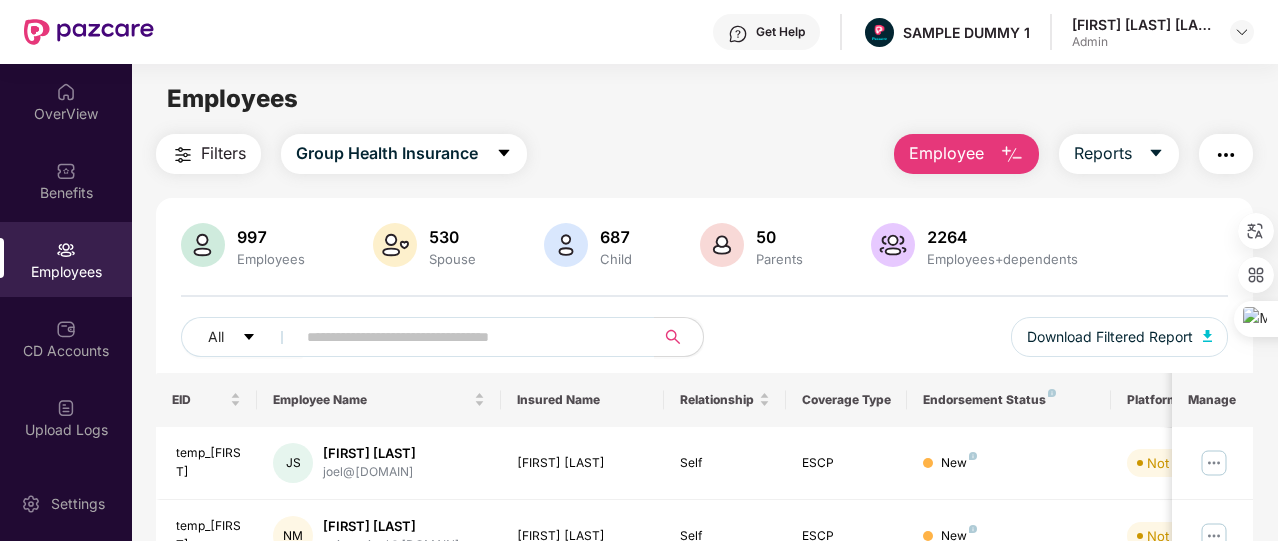 click at bounding box center [1226, 154] 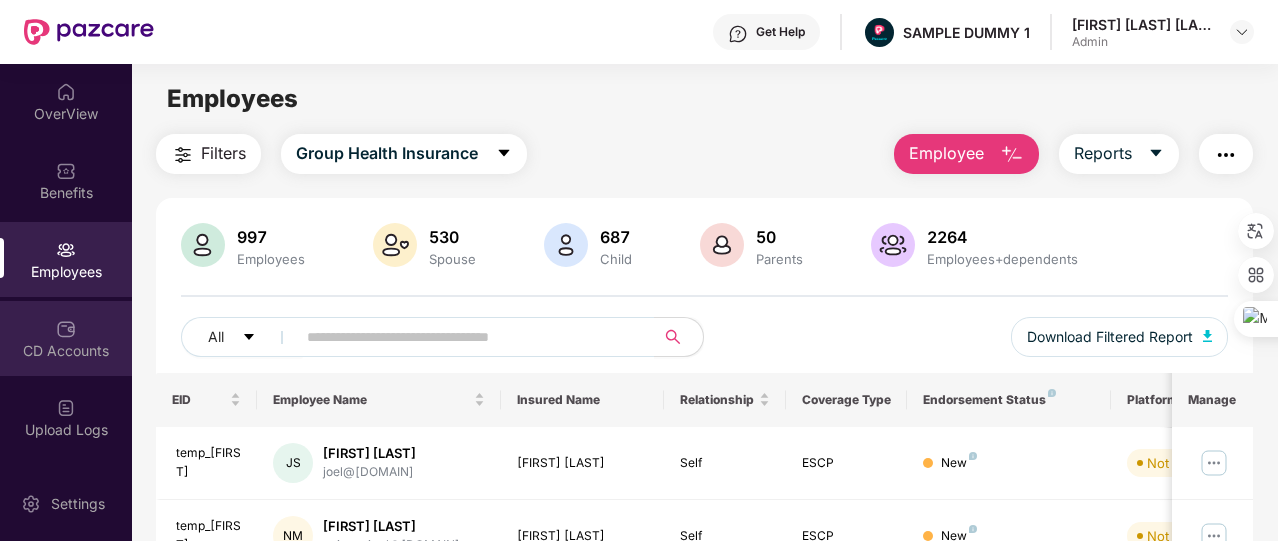 click on "CD Accounts" at bounding box center [66, 351] 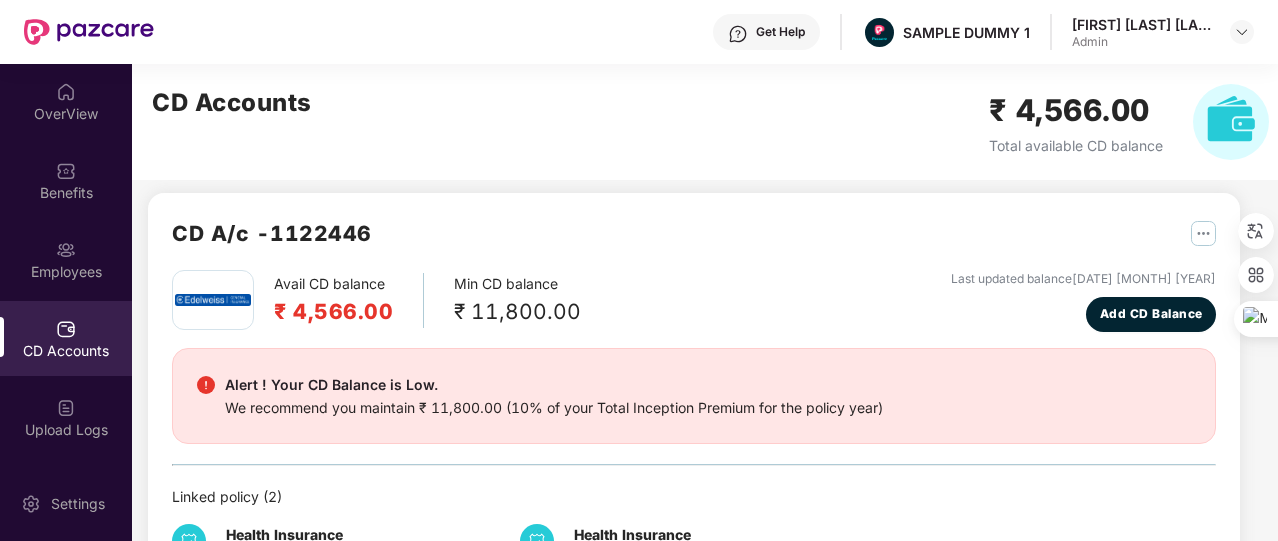 scroll, scrollTop: 10, scrollLeft: 0, axis: vertical 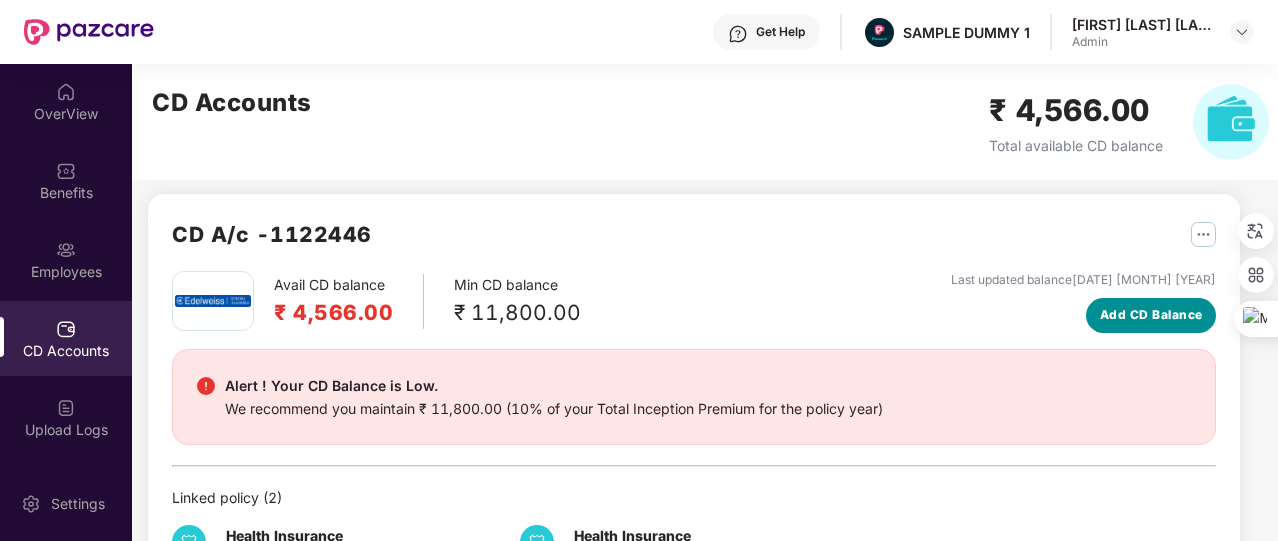 click on "Add CD Balance" at bounding box center (1151, 315) 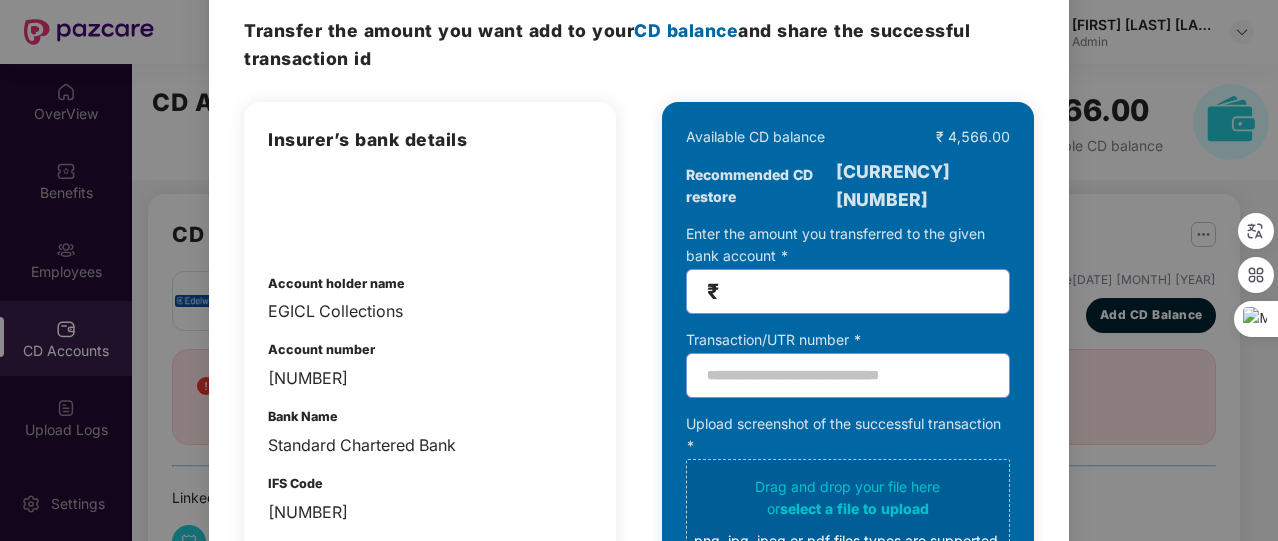 scroll, scrollTop: 13, scrollLeft: 0, axis: vertical 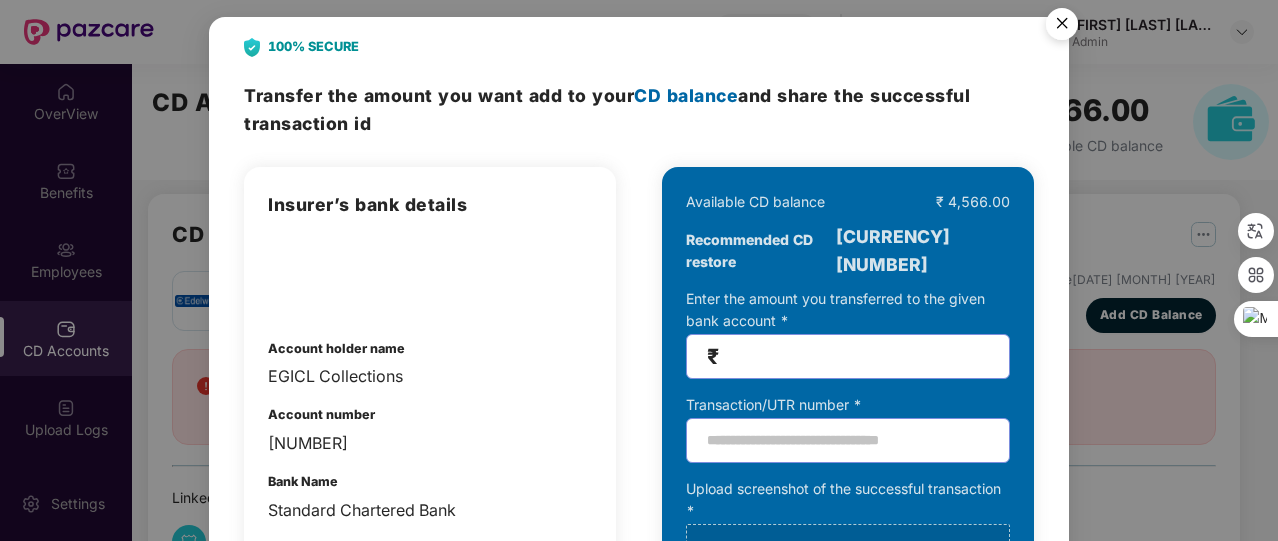 click at bounding box center [1062, 27] 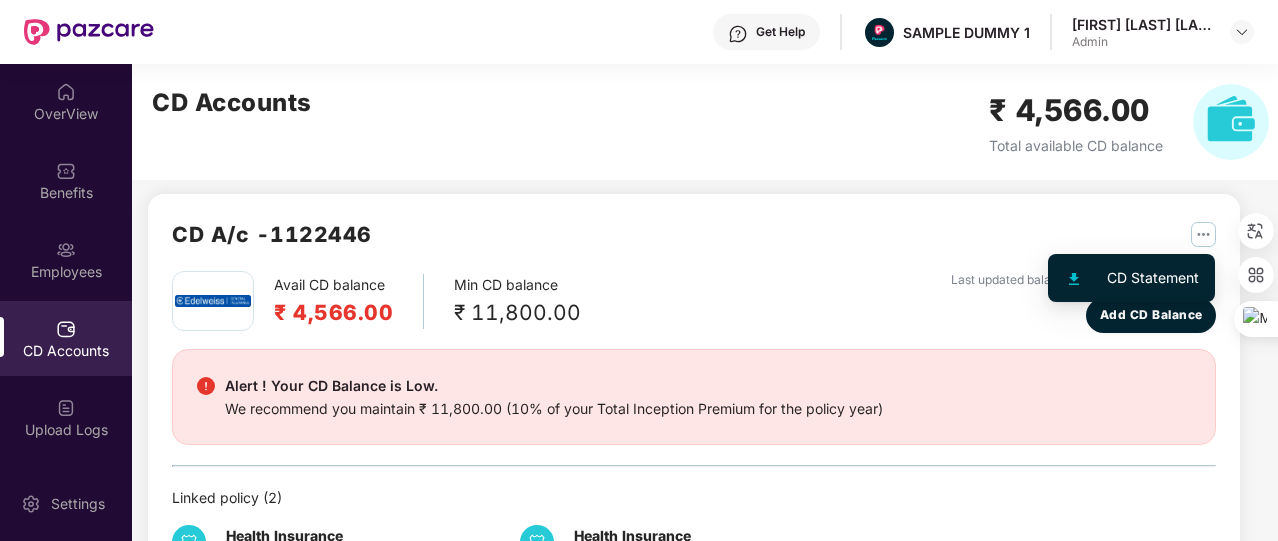 click at bounding box center (1203, 234) 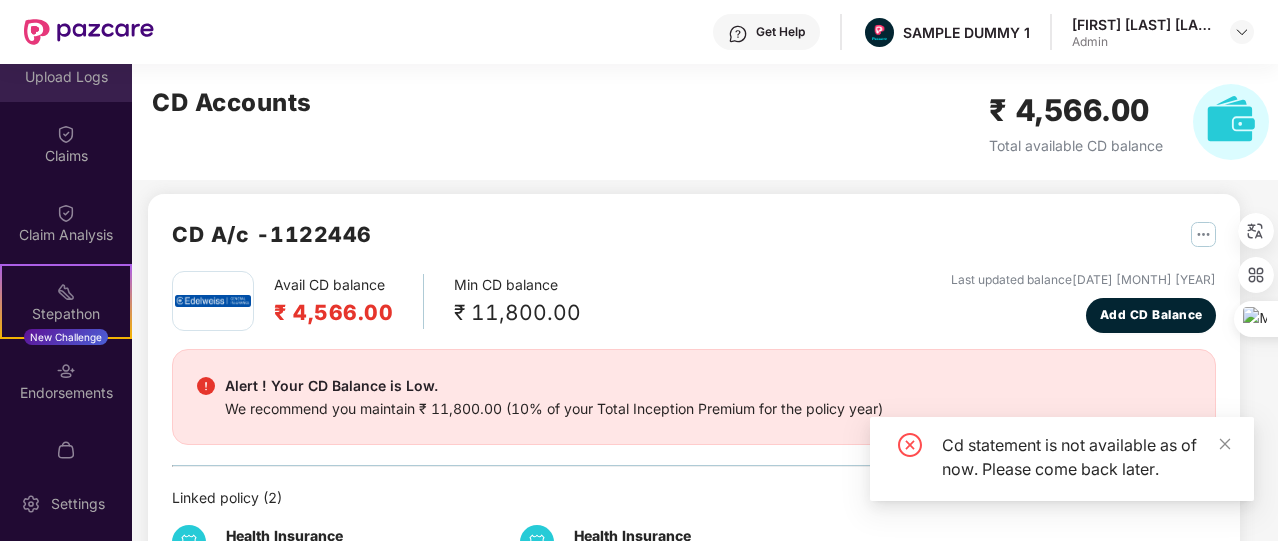 scroll, scrollTop: 466, scrollLeft: 0, axis: vertical 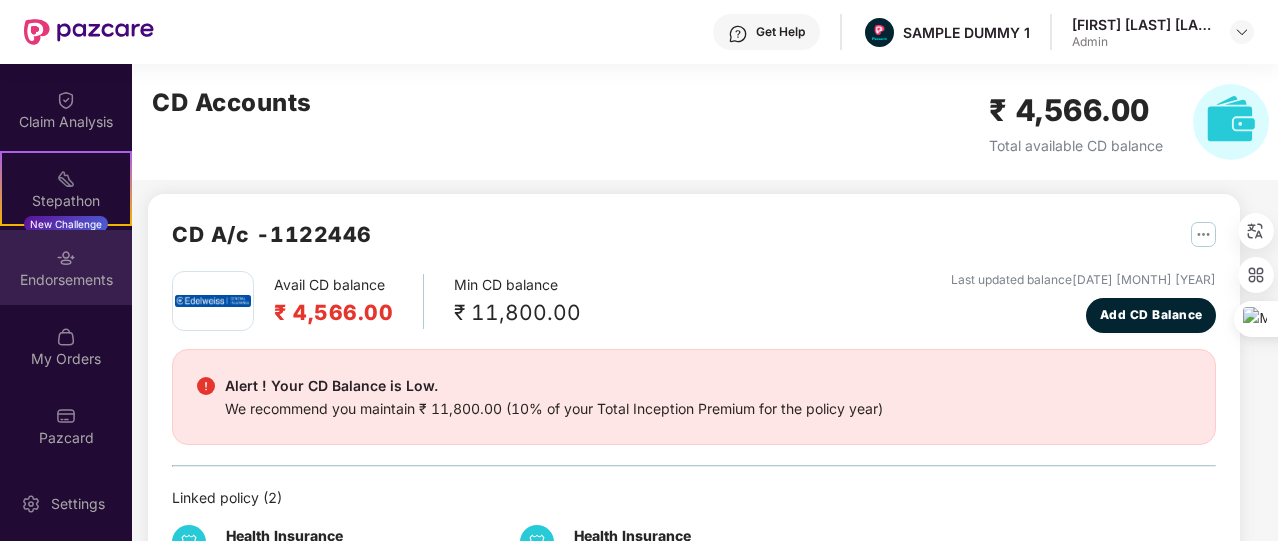 click on "Endorsements" at bounding box center (66, 267) 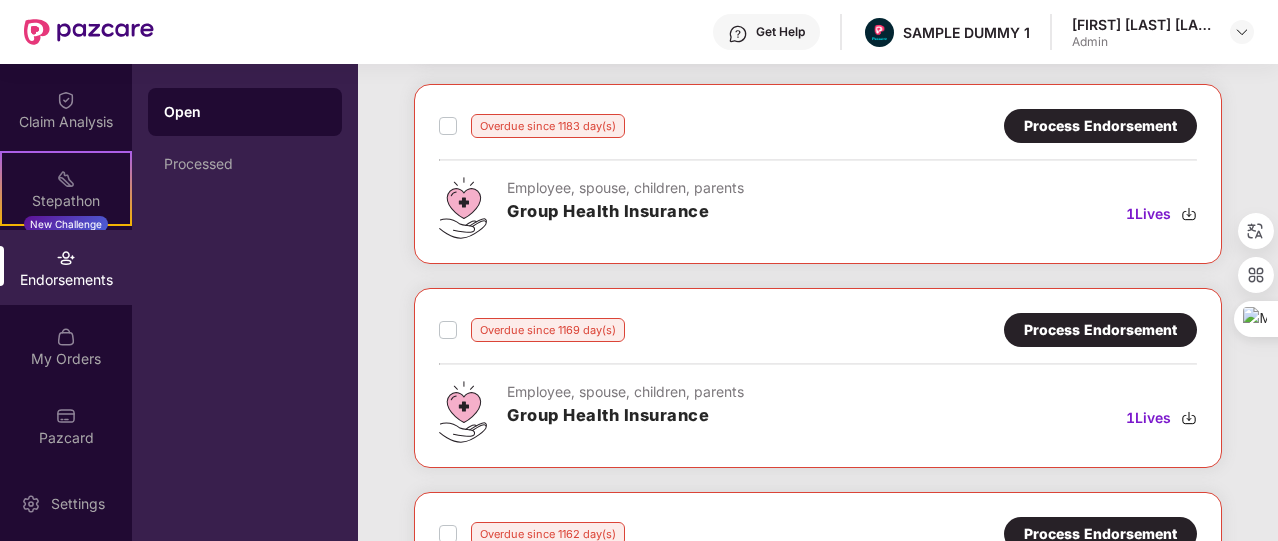 scroll, scrollTop: 506, scrollLeft: 0, axis: vertical 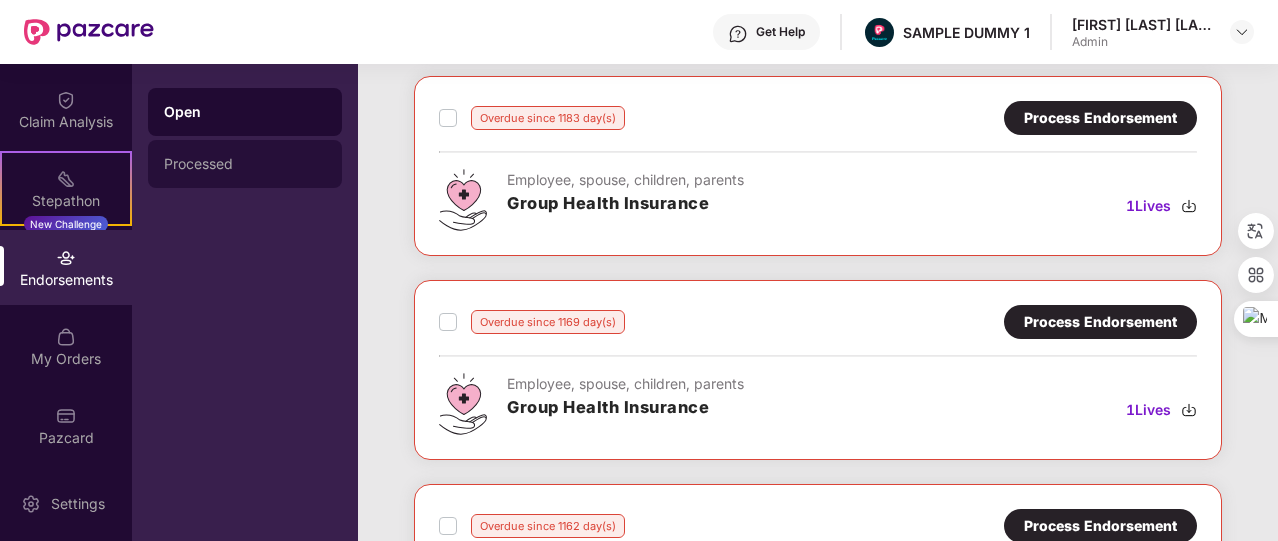 click on "Processed" at bounding box center (245, 164) 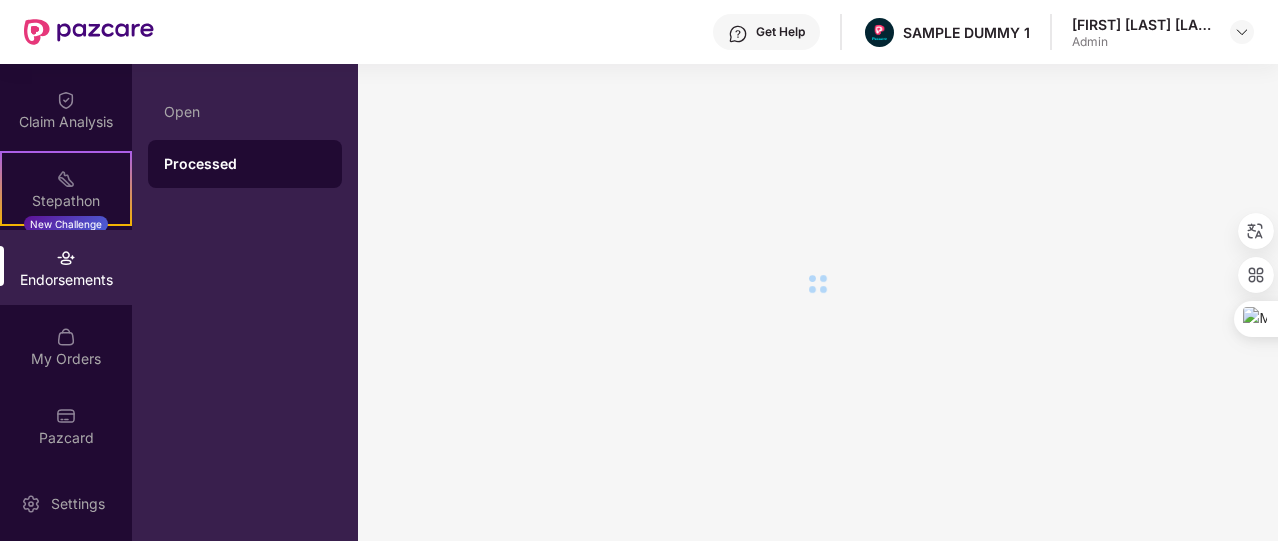 scroll, scrollTop: 0, scrollLeft: 0, axis: both 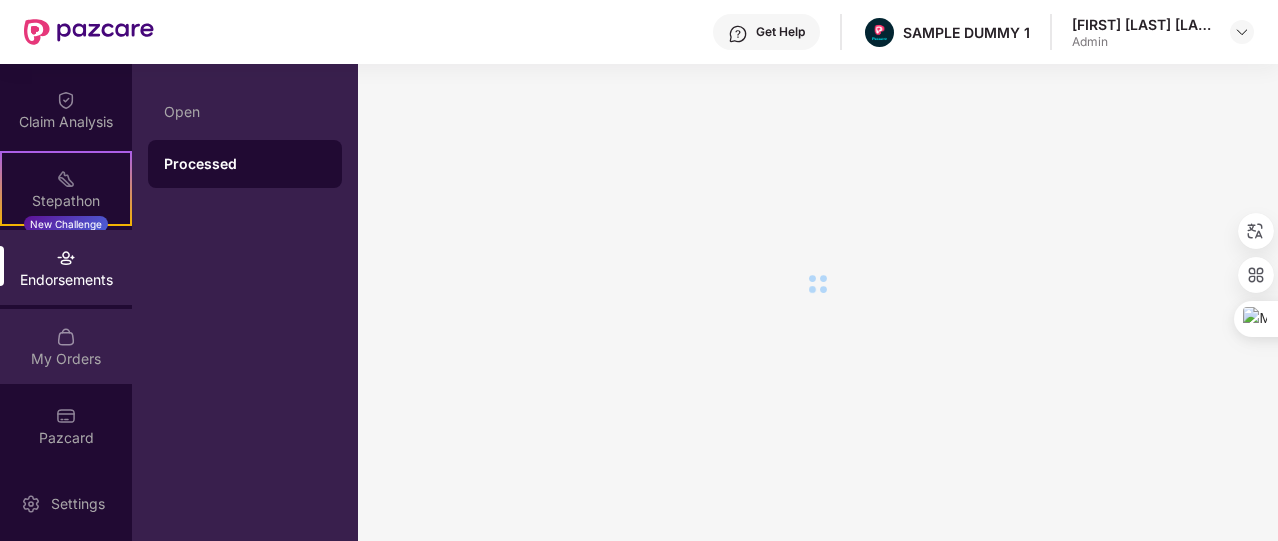 click on "My Orders" at bounding box center (66, 346) 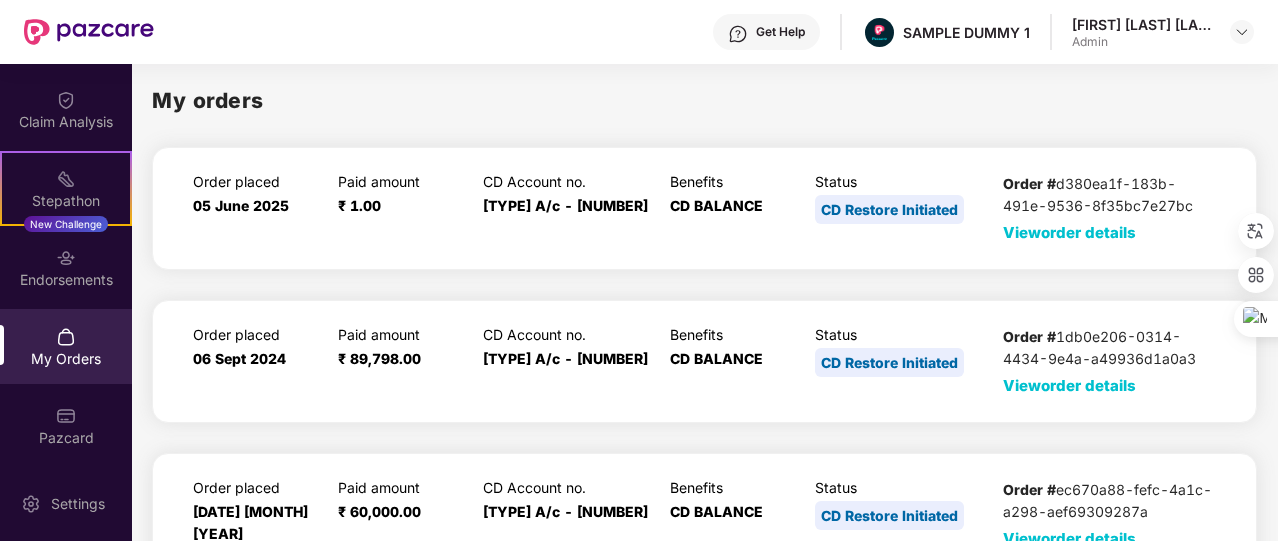 click on "View  order details" at bounding box center (1069, 232) 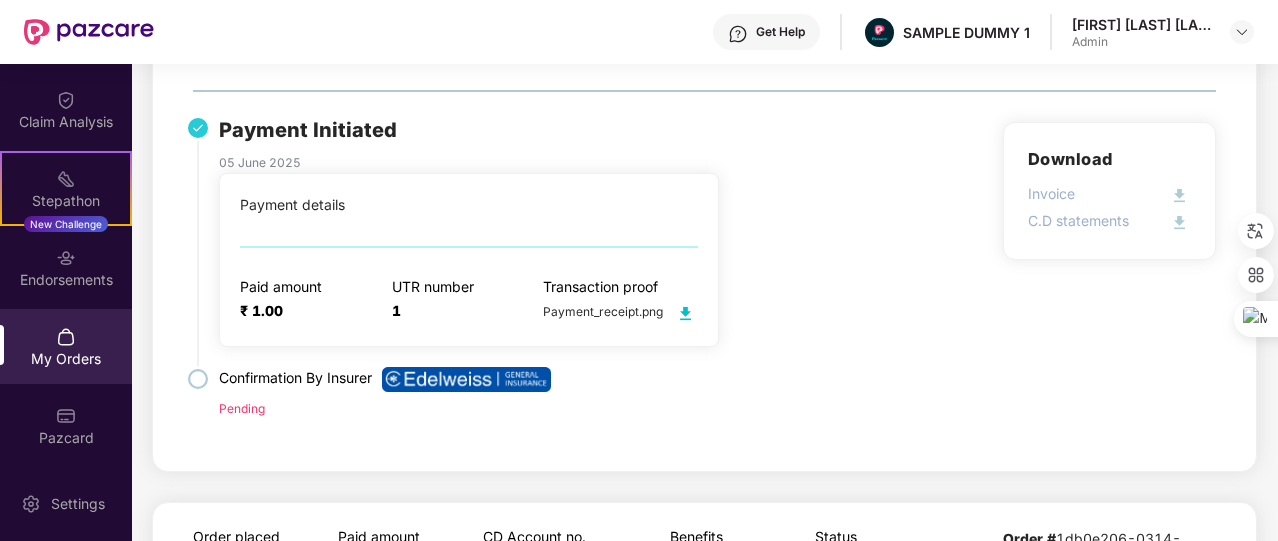 scroll, scrollTop: 189, scrollLeft: 0, axis: vertical 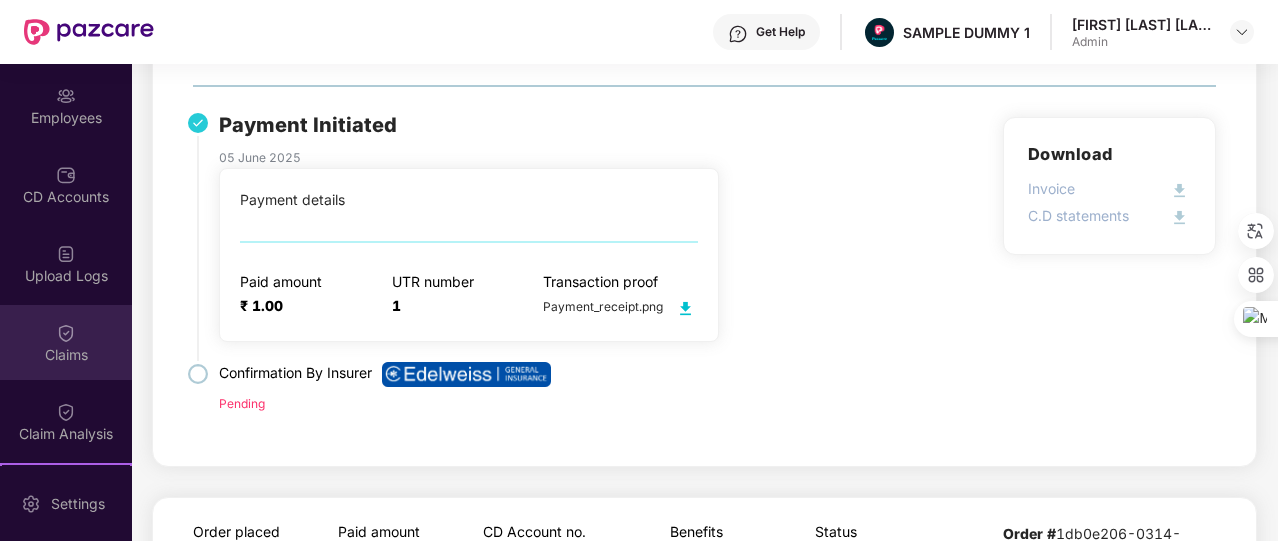 click at bounding box center [66, 333] 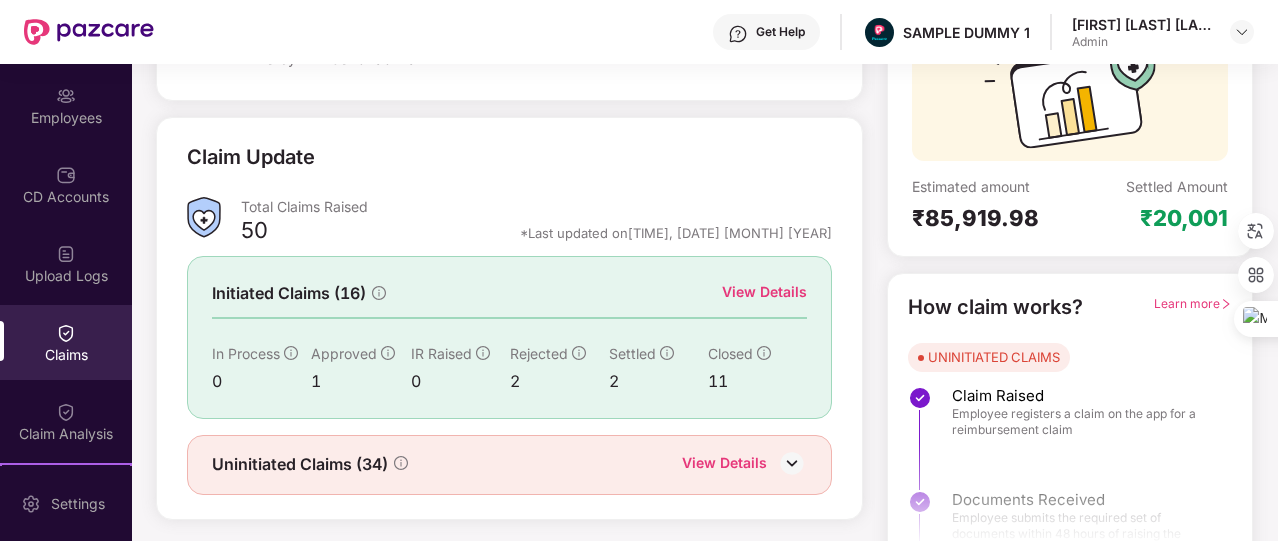 scroll, scrollTop: 212, scrollLeft: 0, axis: vertical 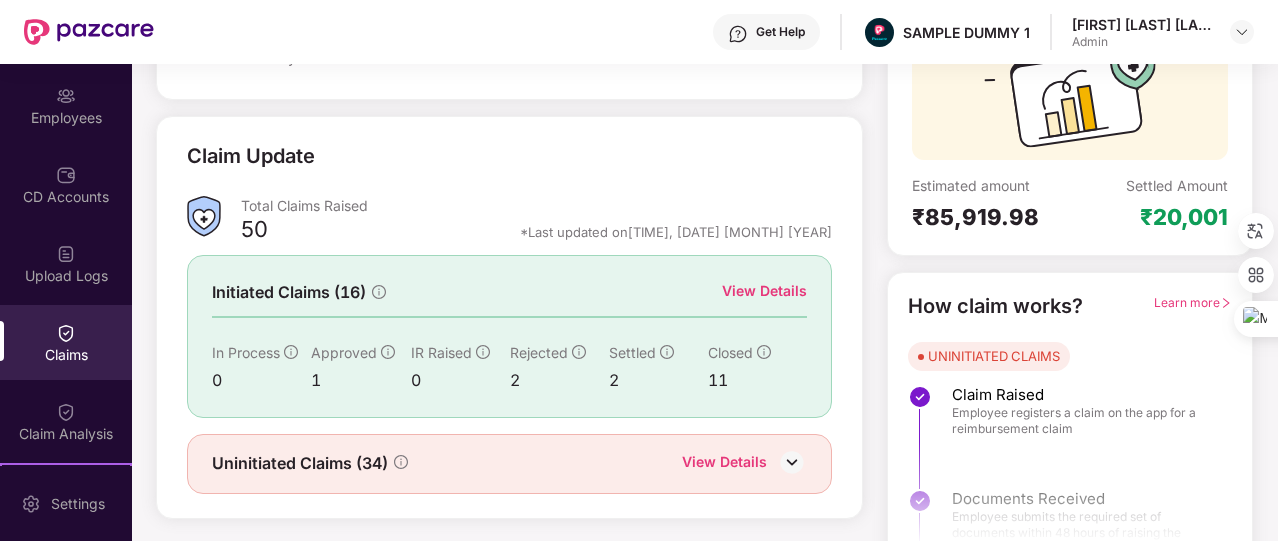 click on "View Details" at bounding box center (764, 291) 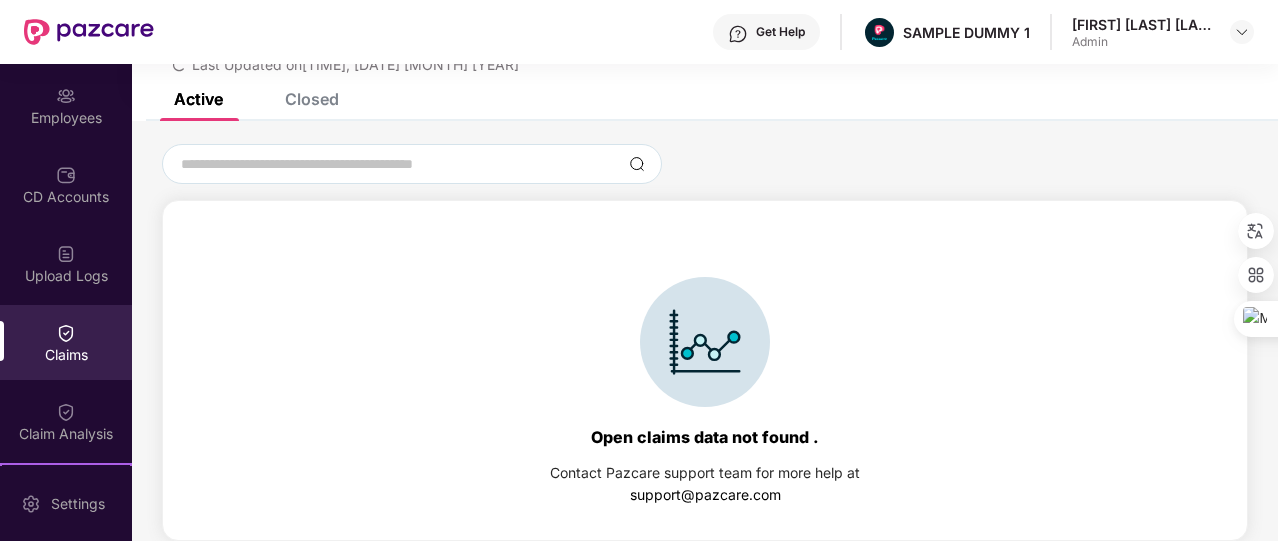 scroll, scrollTop: 0, scrollLeft: 0, axis: both 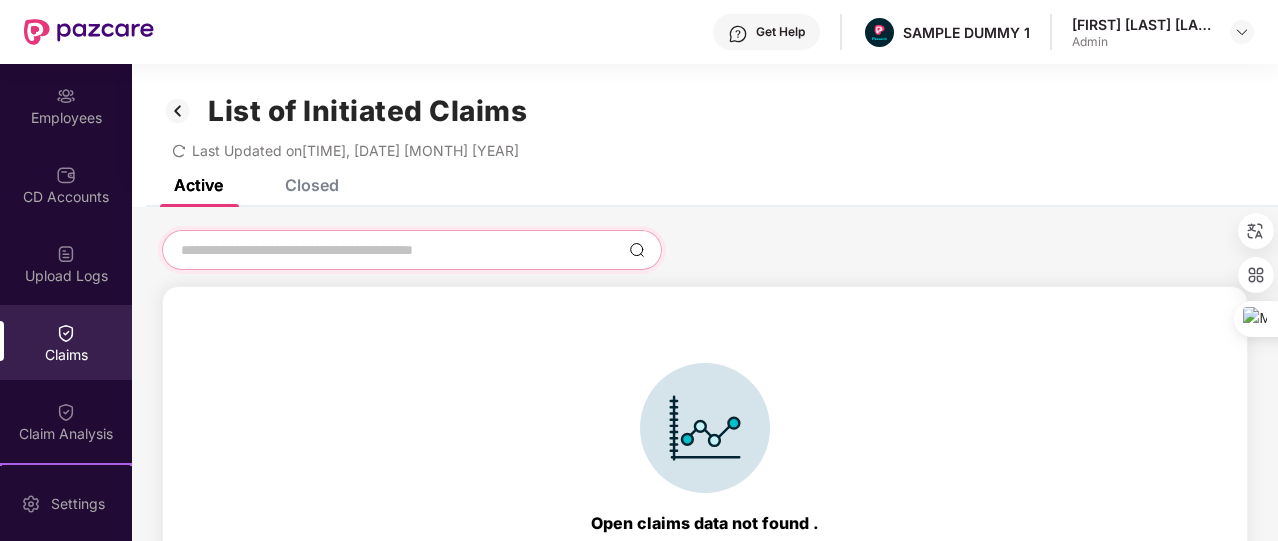 click at bounding box center [400, 250] 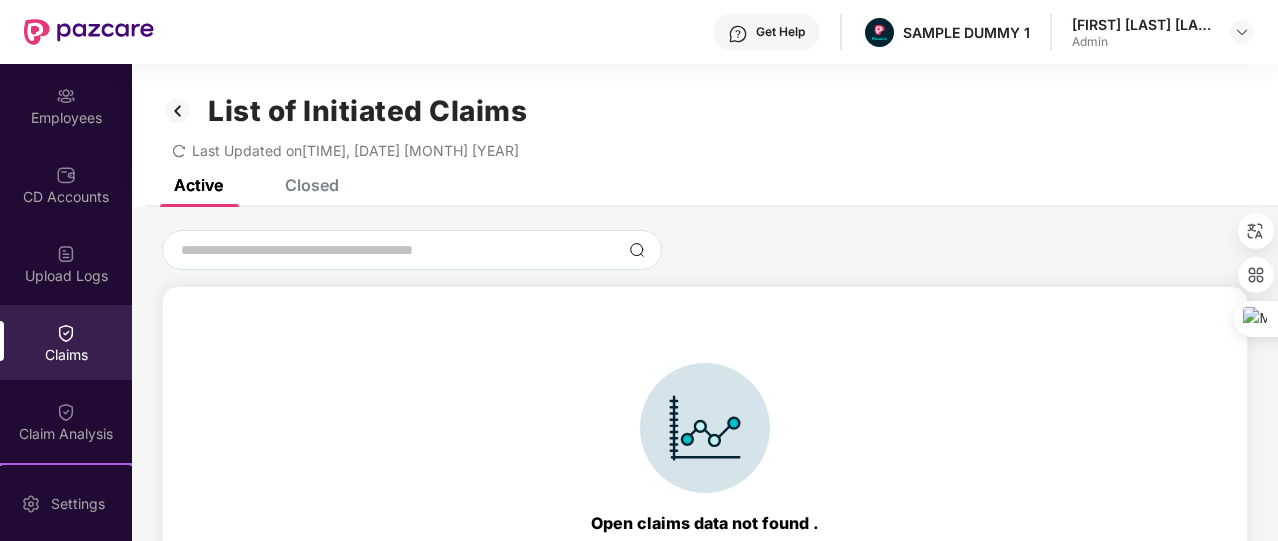 click at bounding box center [178, 111] 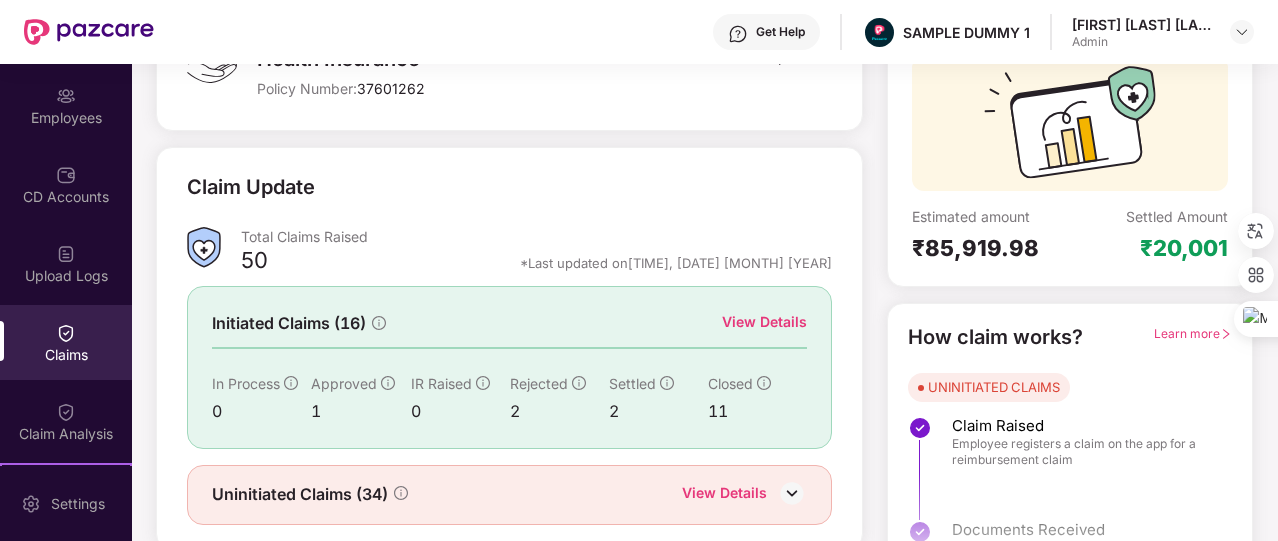 scroll, scrollTop: 182, scrollLeft: 0, axis: vertical 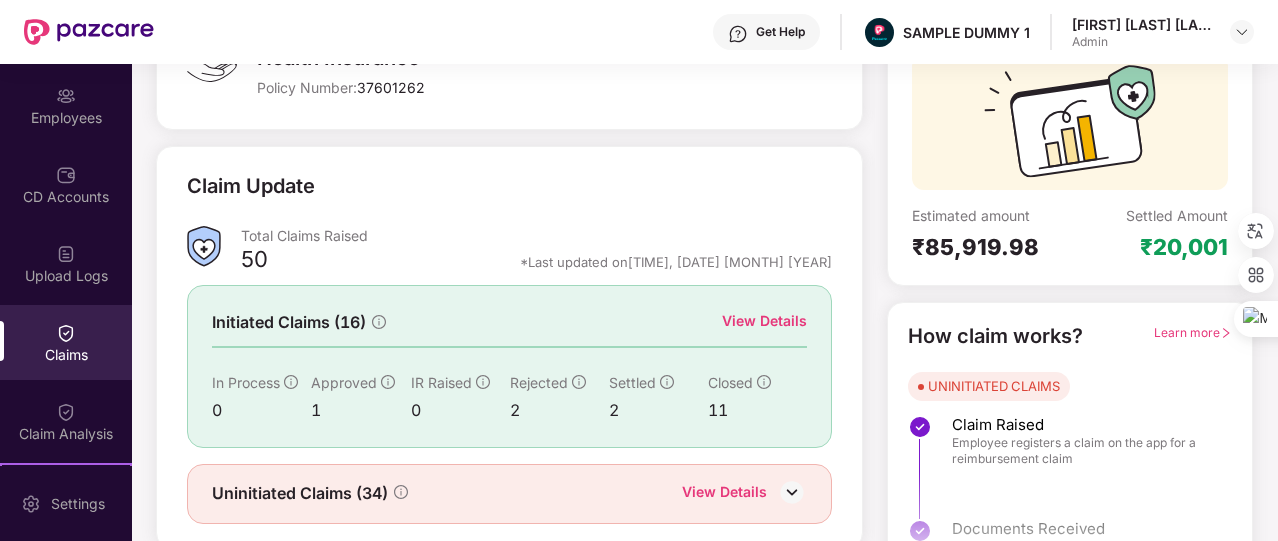 click on "View Details" at bounding box center [724, 494] 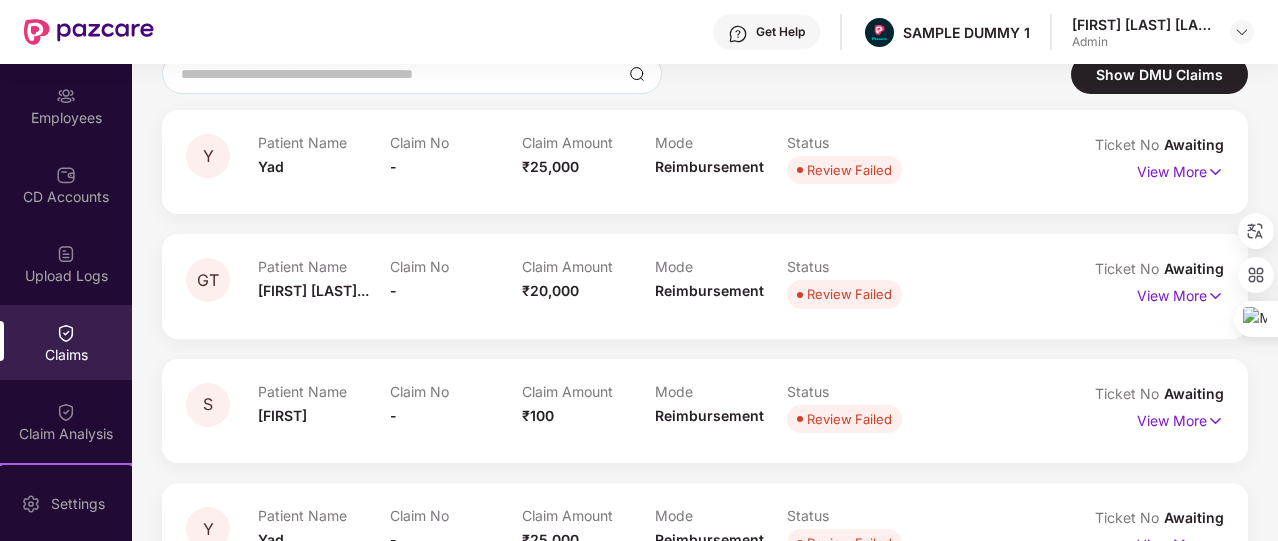 scroll, scrollTop: 36, scrollLeft: 0, axis: vertical 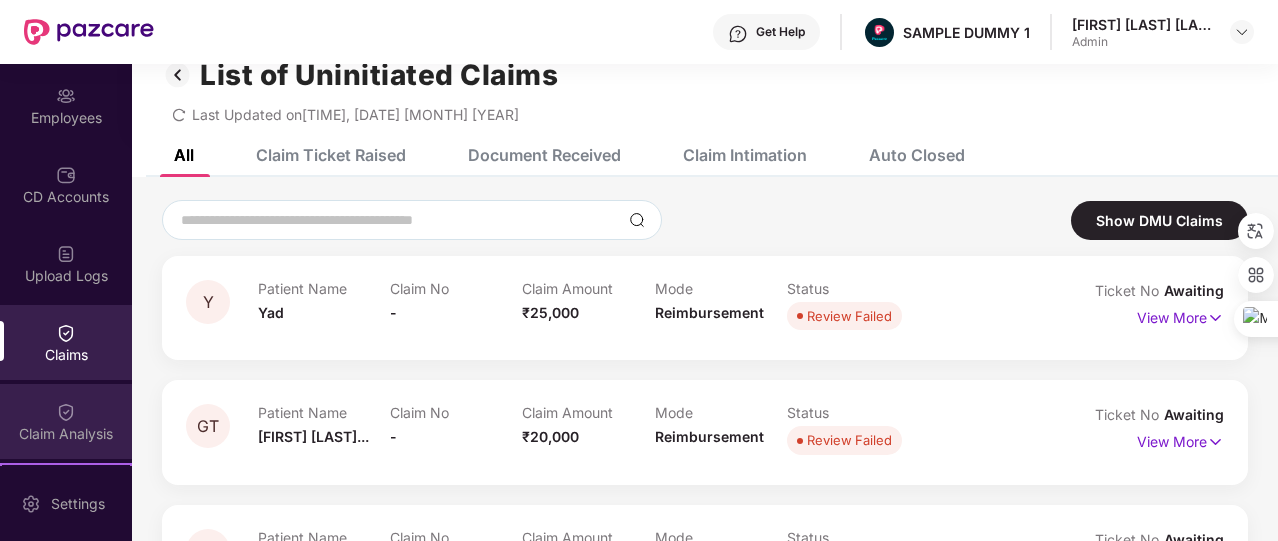 click on "Claim Analysis" at bounding box center (66, 421) 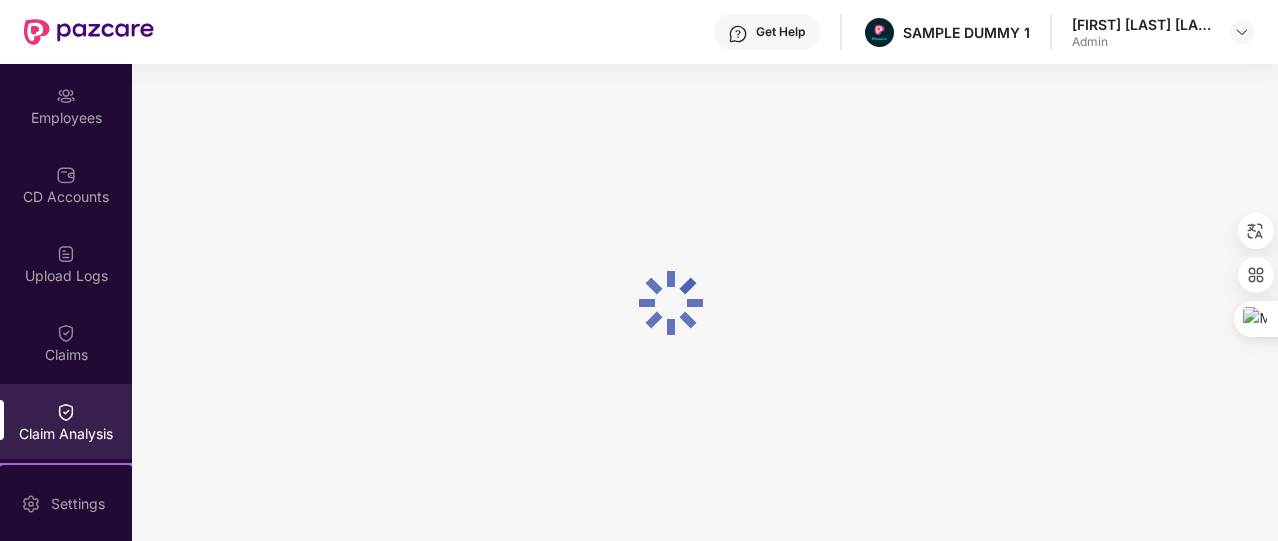 scroll, scrollTop: 0, scrollLeft: 0, axis: both 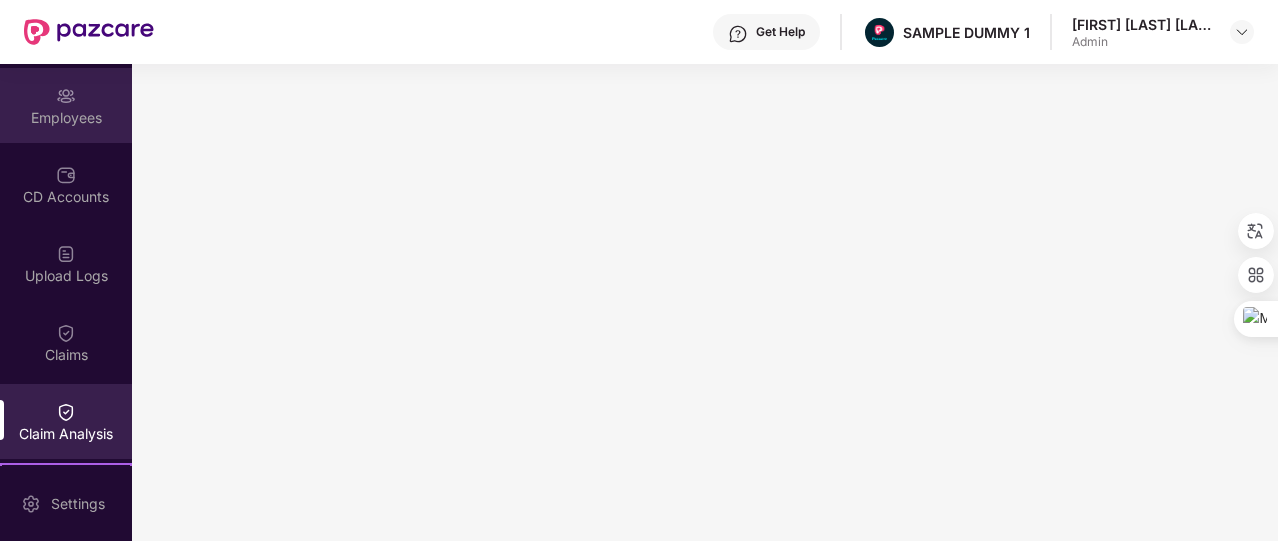click on "Employees" at bounding box center (66, 105) 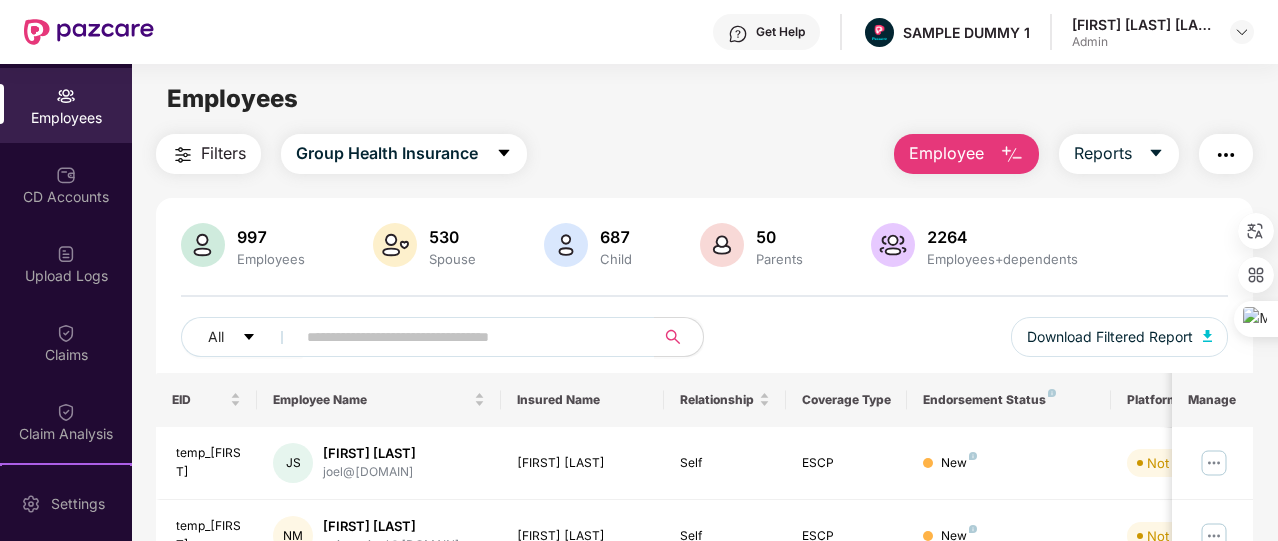 scroll, scrollTop: 0, scrollLeft: 0, axis: both 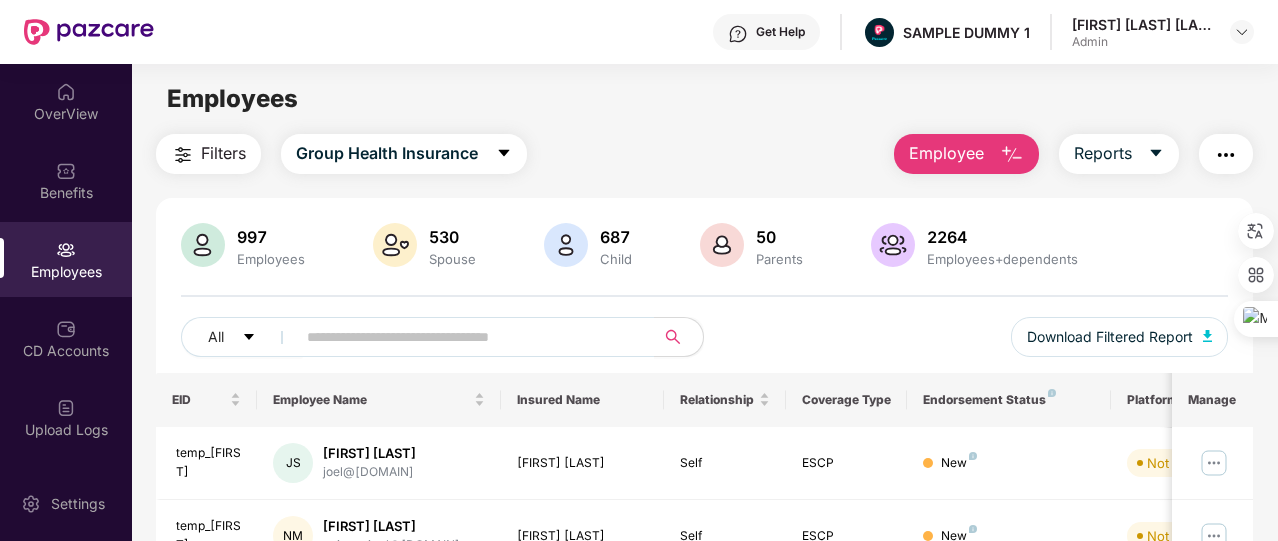 click on "OverView" at bounding box center [66, 114] 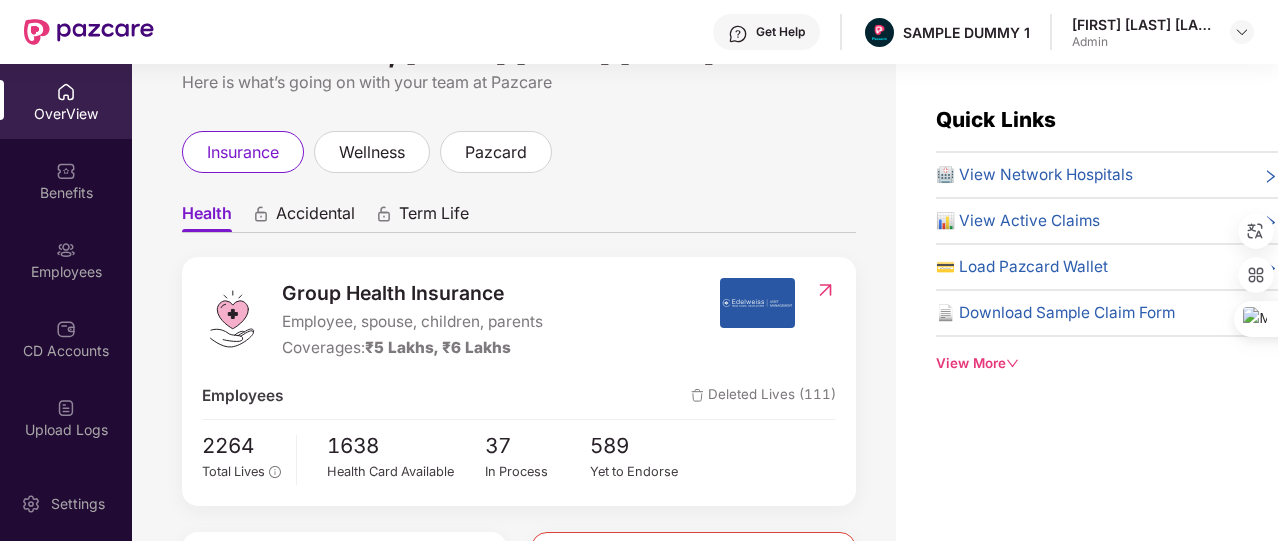 scroll, scrollTop: 0, scrollLeft: 0, axis: both 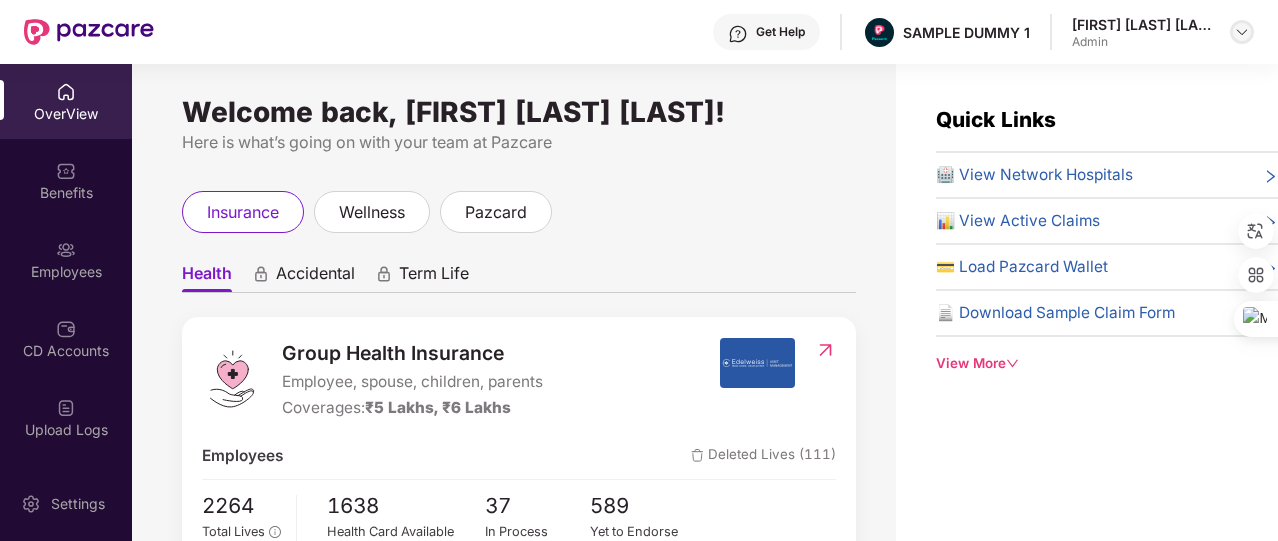click at bounding box center [1242, 32] 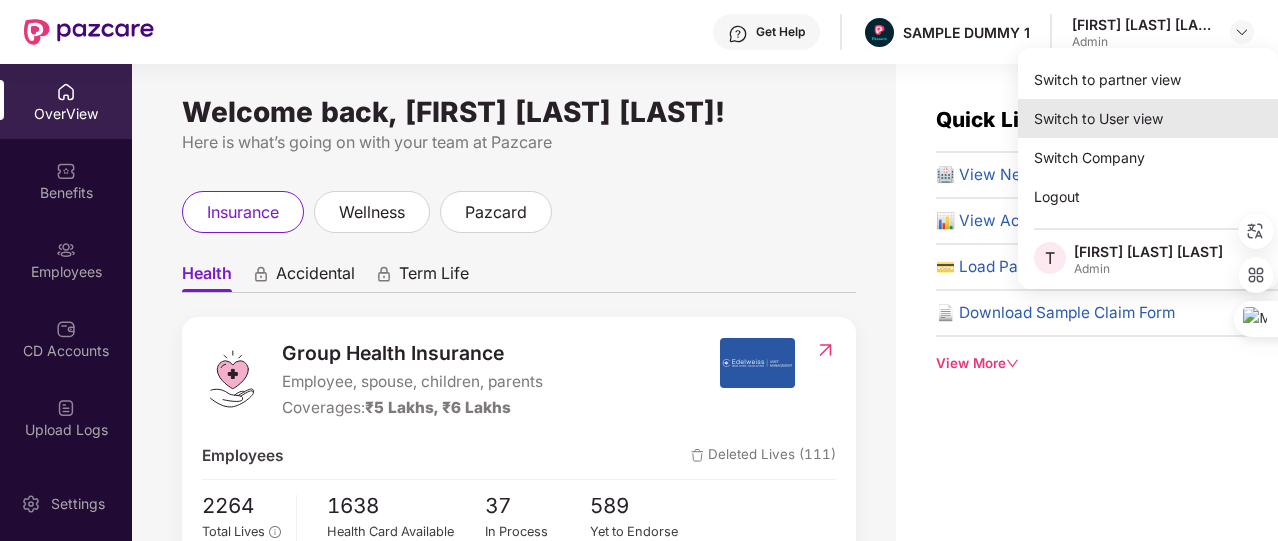 click on "Switch to User view" at bounding box center [1148, 118] 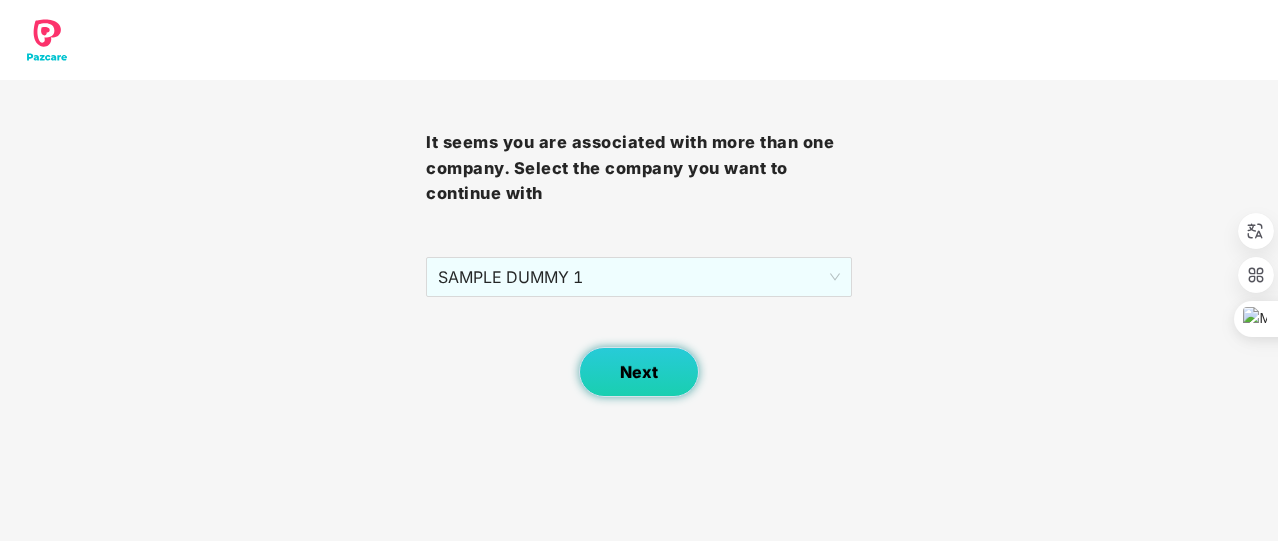 click on "Next" at bounding box center (639, 372) 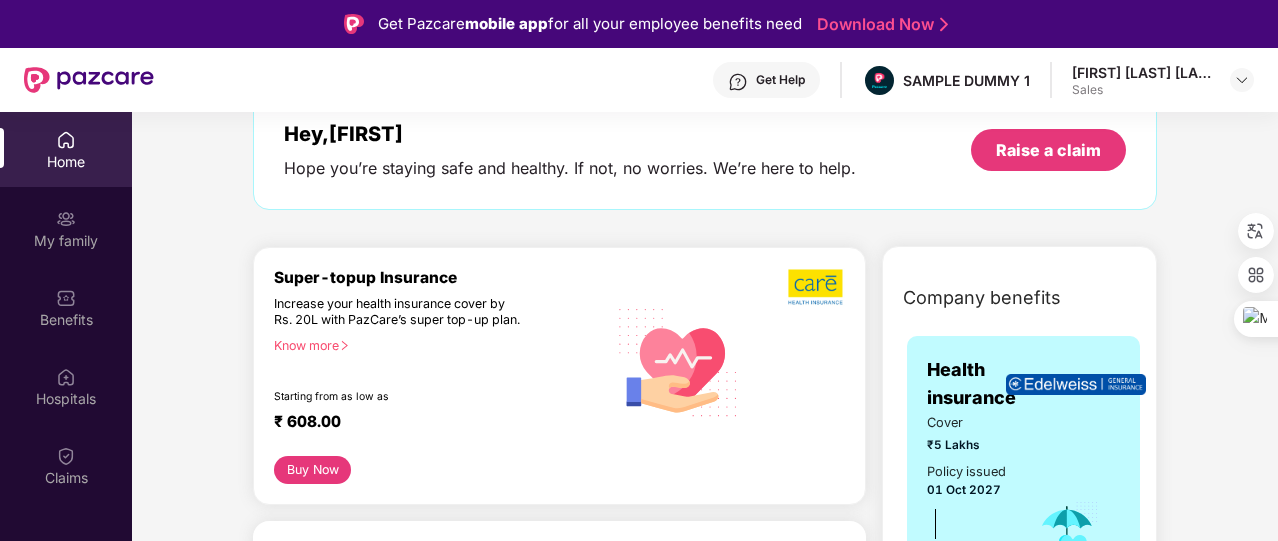 scroll, scrollTop: 0, scrollLeft: 0, axis: both 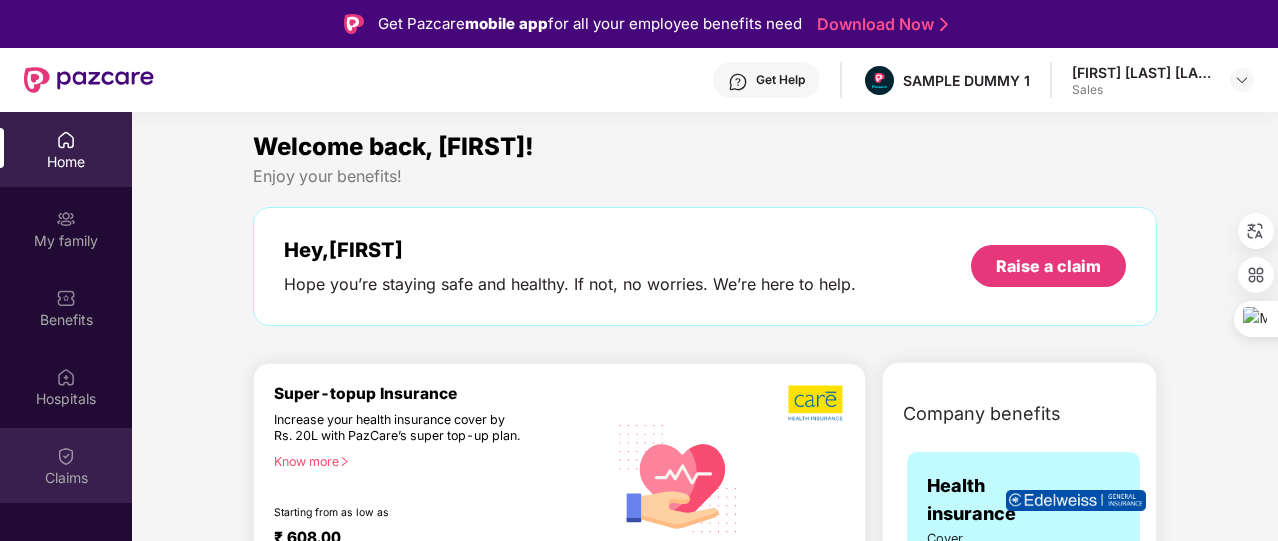click on "Claims" at bounding box center (66, 478) 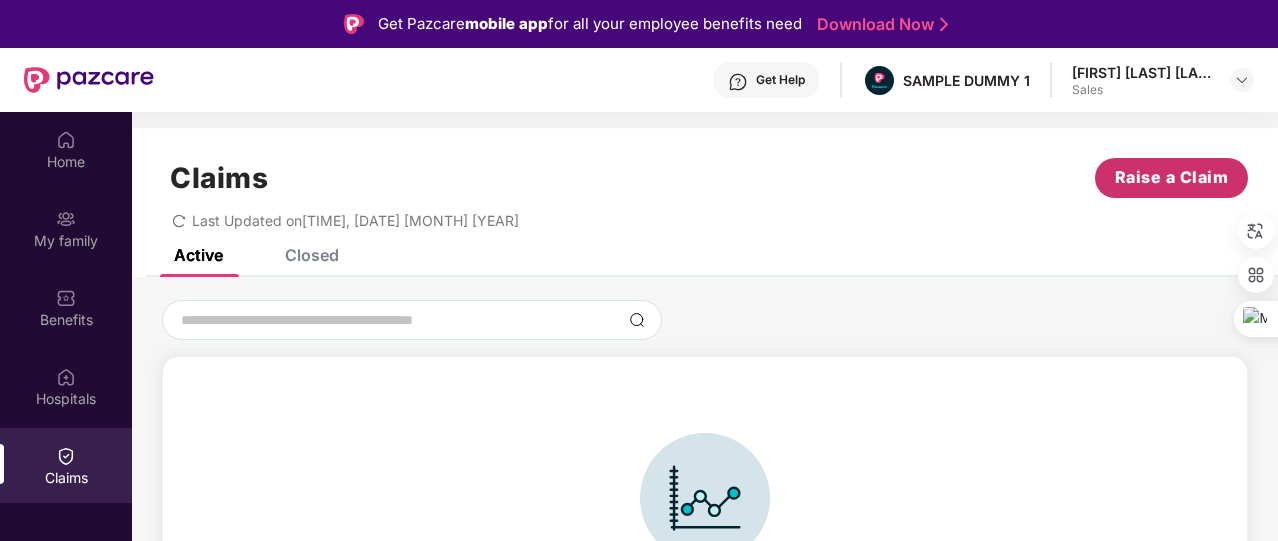click on "Raise a Claim" at bounding box center [1171, 178] 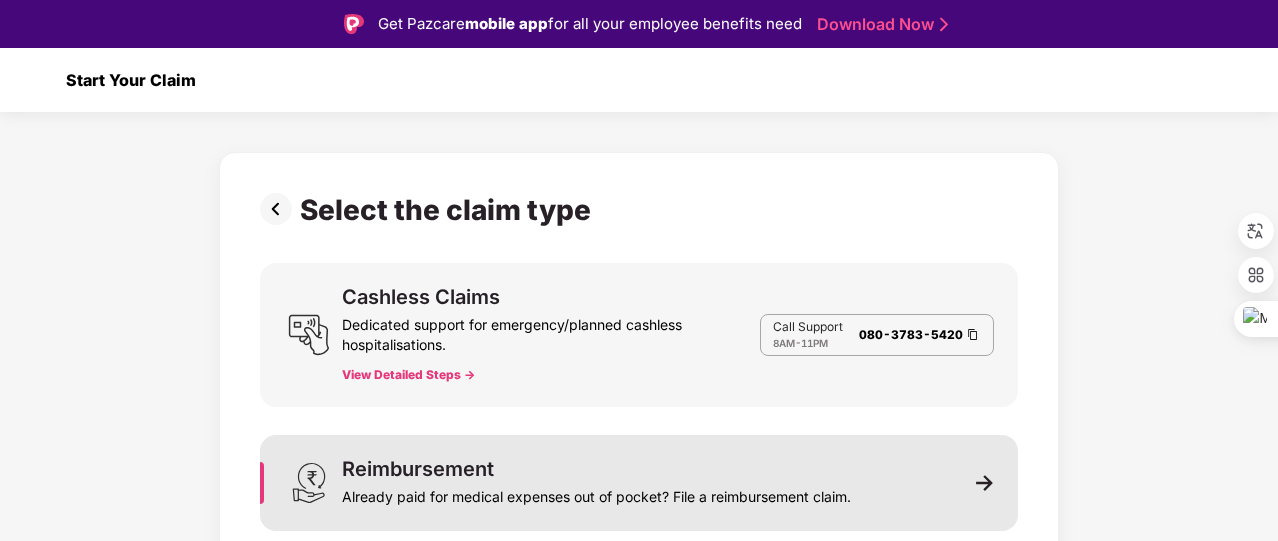 scroll, scrollTop: 20, scrollLeft: 0, axis: vertical 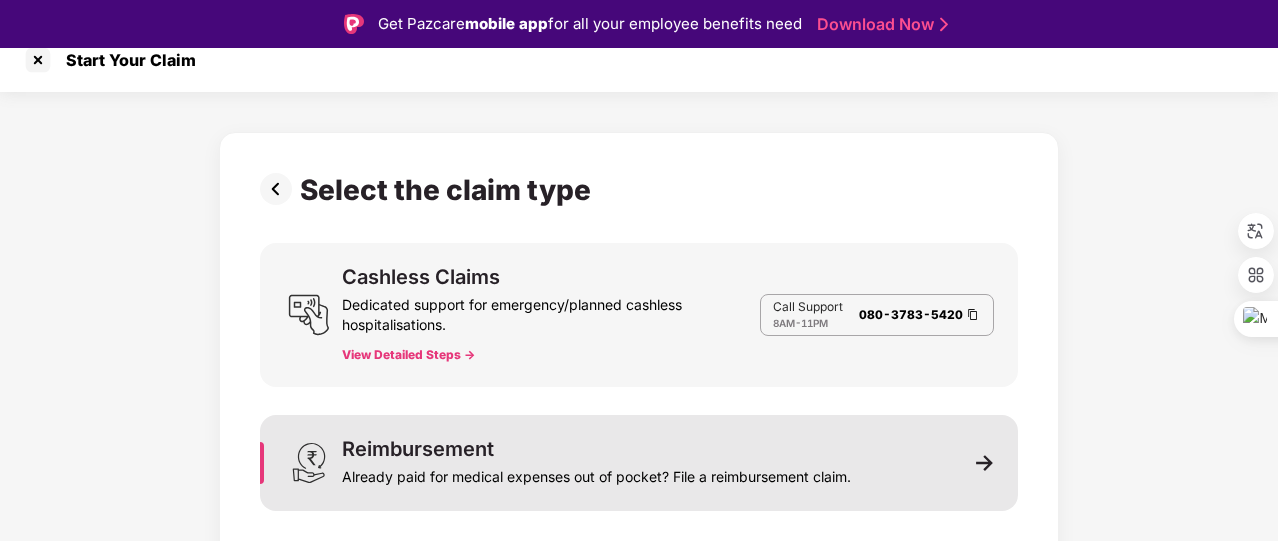 click on "Already paid for medical expenses out of pocket? File a reimbursement claim." at bounding box center (596, 473) 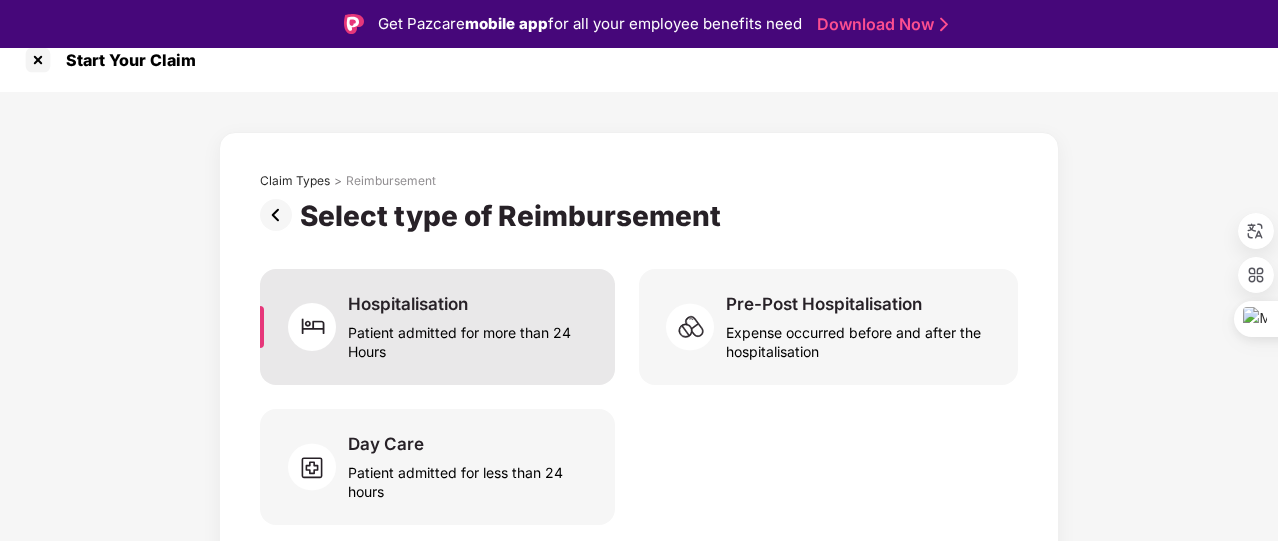 click on "Patient admitted for more than 24 Hours" at bounding box center (469, 338) 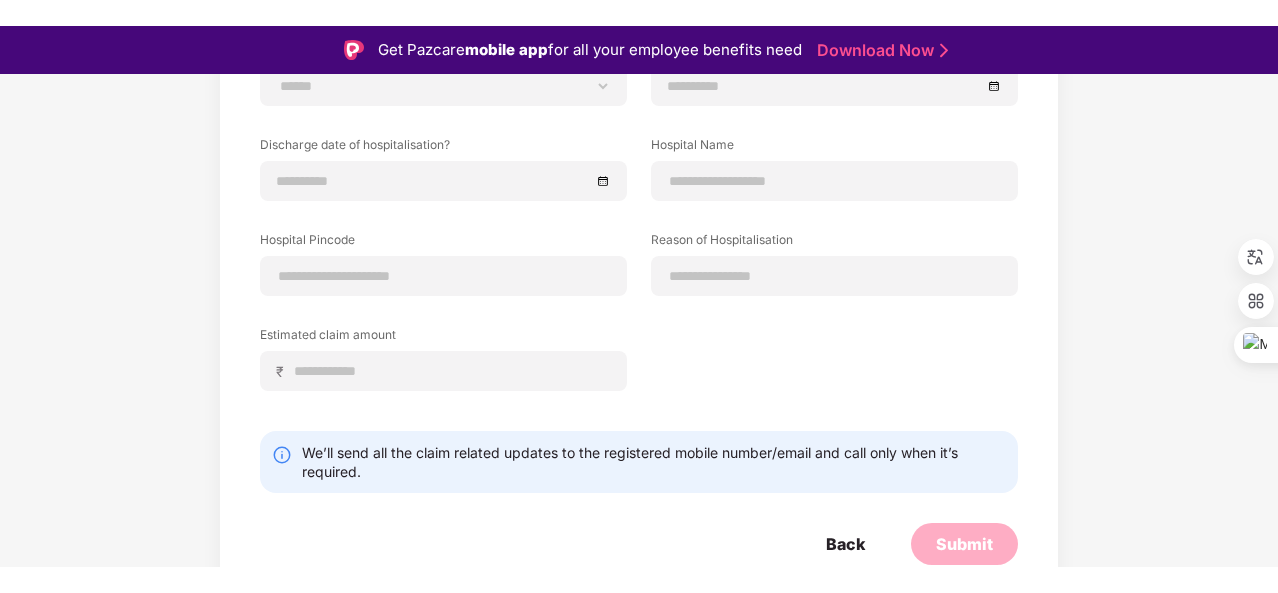 scroll, scrollTop: 0, scrollLeft: 0, axis: both 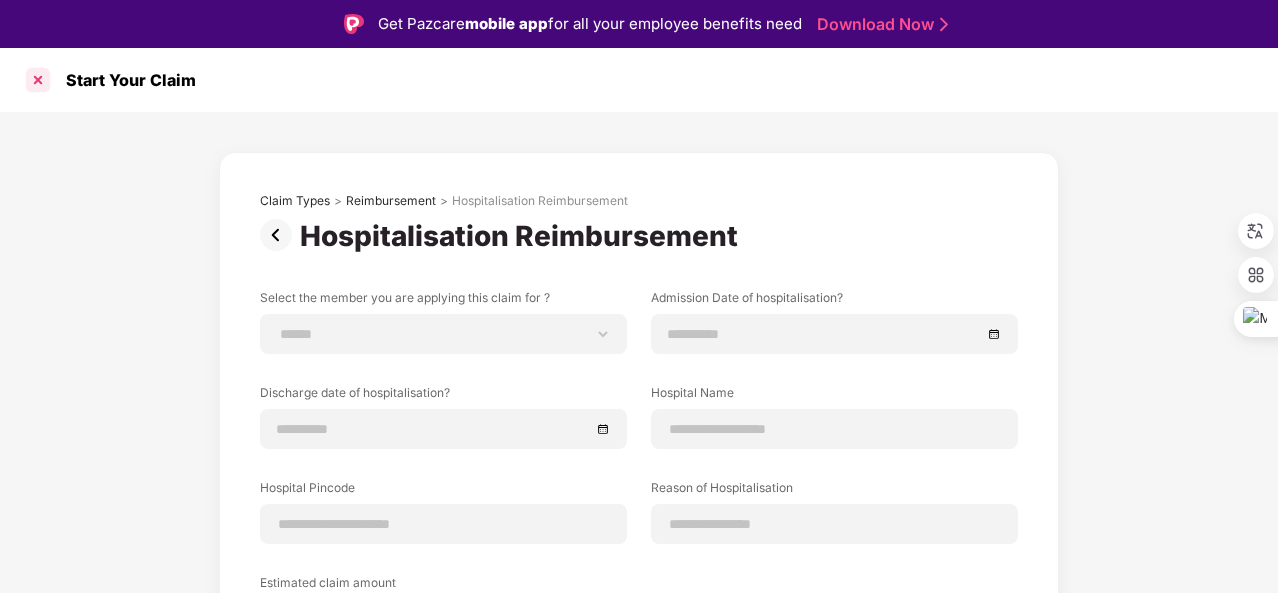 click at bounding box center (38, 80) 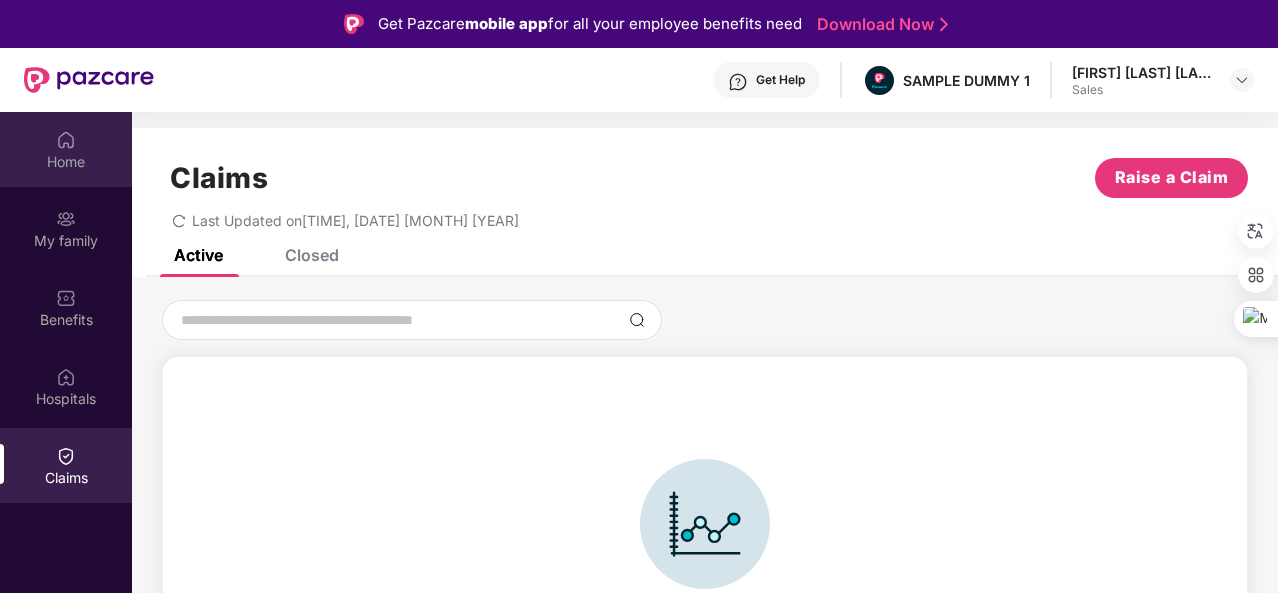 click on "Home" at bounding box center (66, 162) 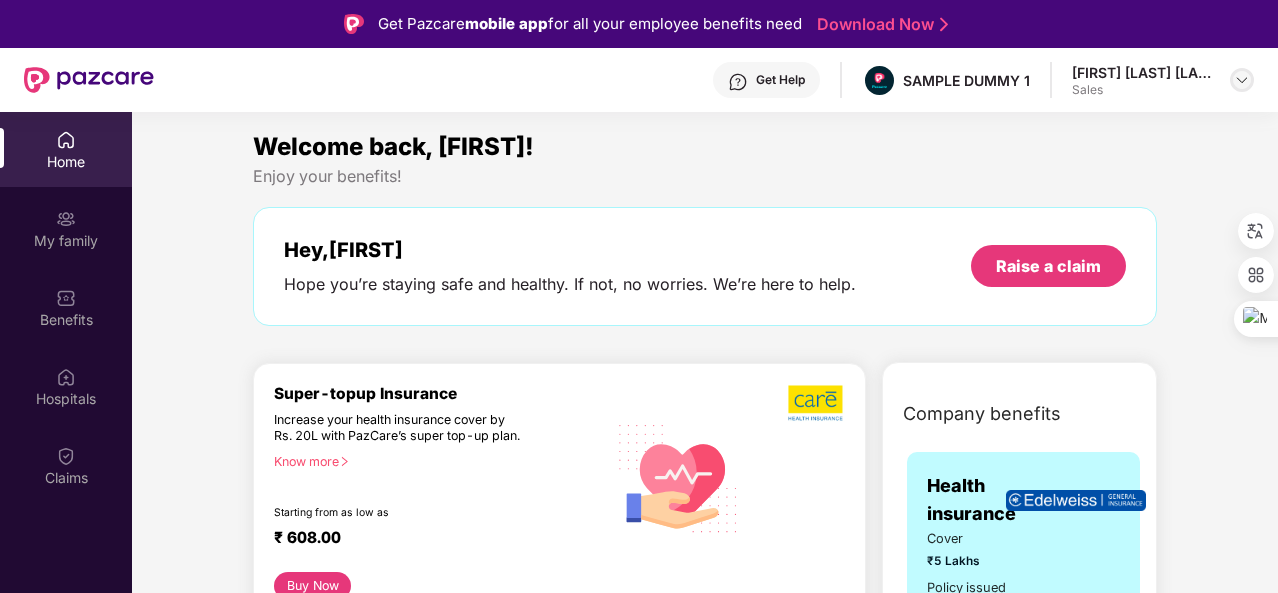 click at bounding box center (1242, 80) 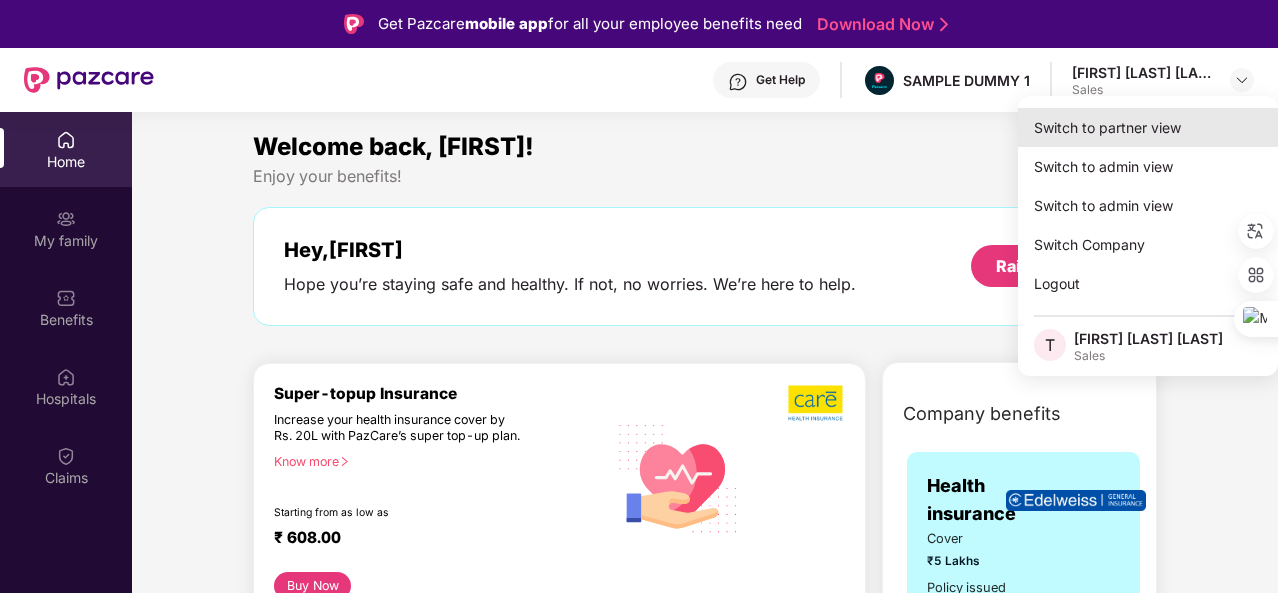 click on "Switch to partner view" at bounding box center (1148, 127) 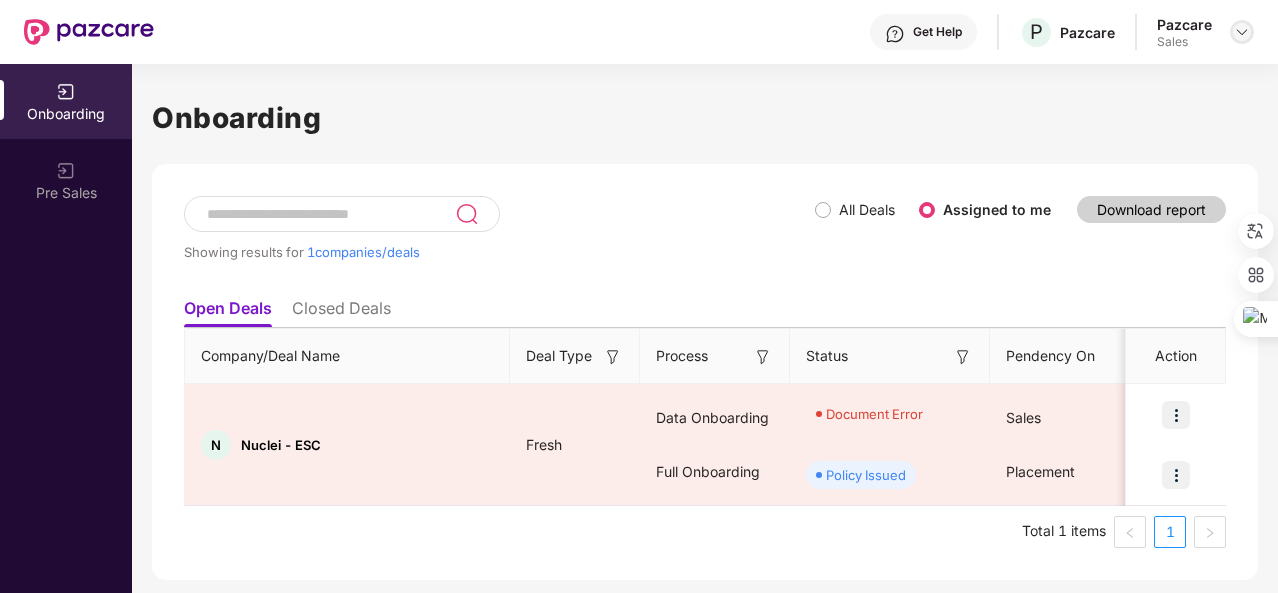 click at bounding box center (1242, 32) 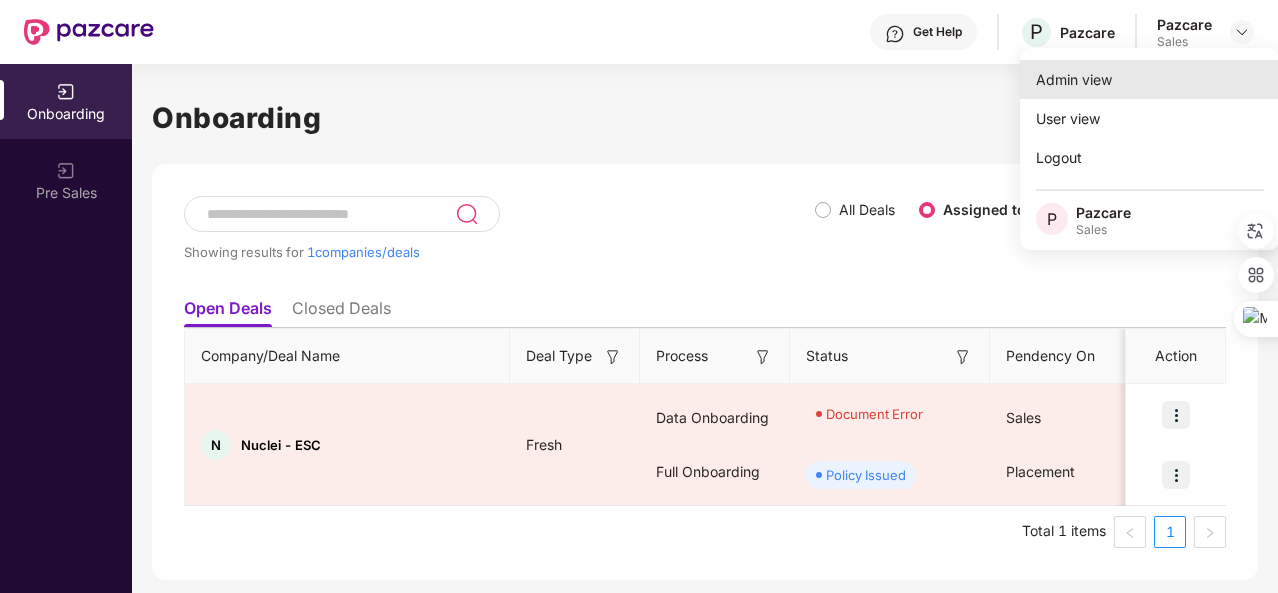 click on "Admin view" at bounding box center [1150, 79] 